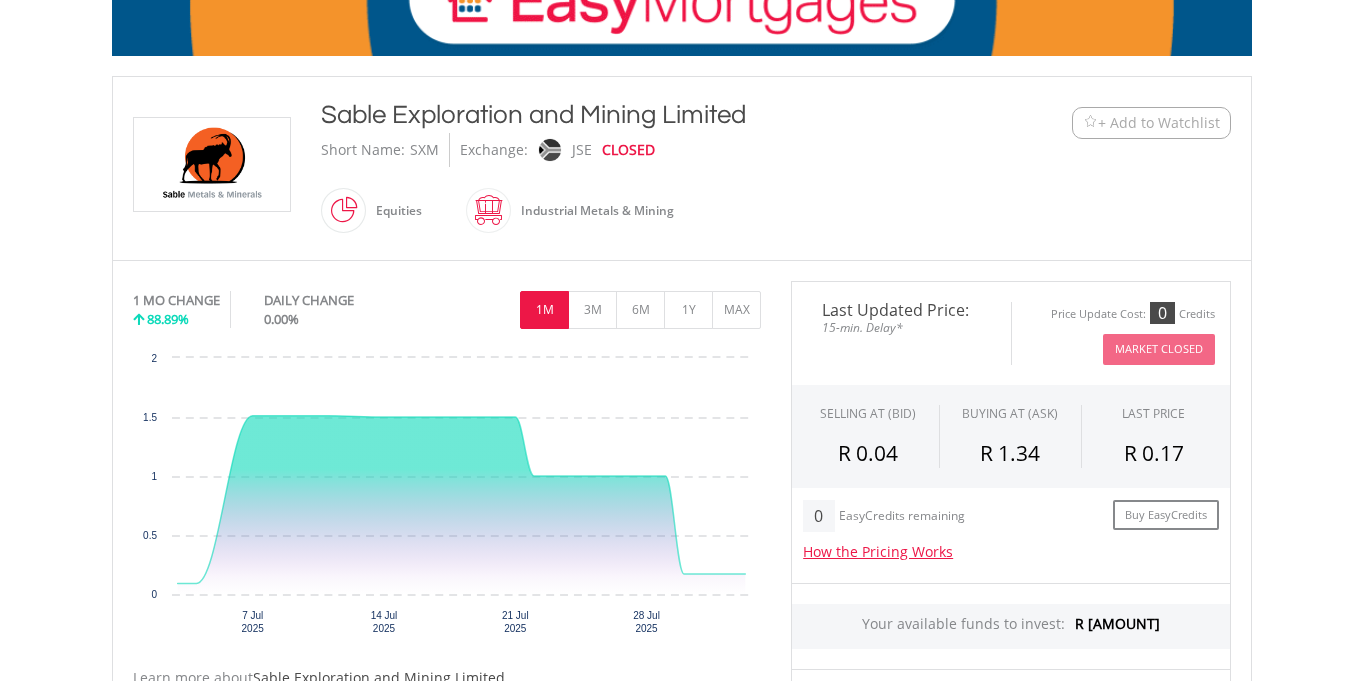 scroll, scrollTop: 360, scrollLeft: 0, axis: vertical 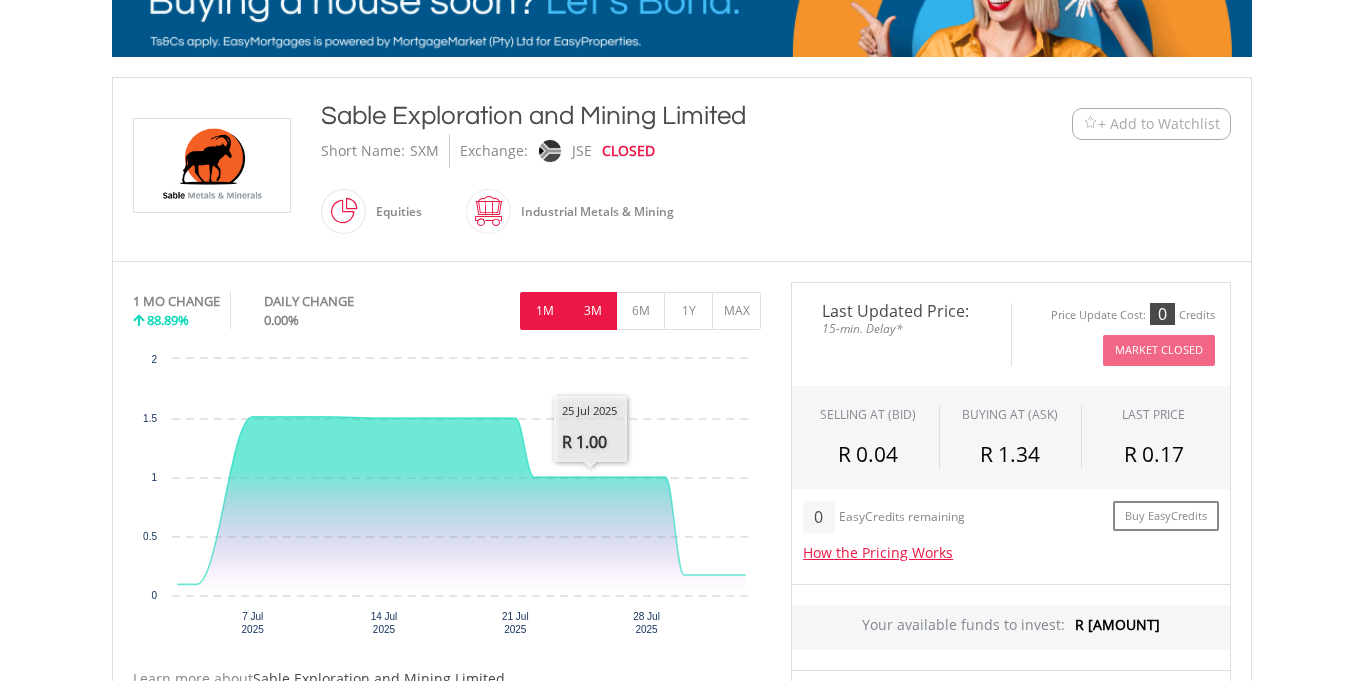 click on "3M" at bounding box center [592, 311] 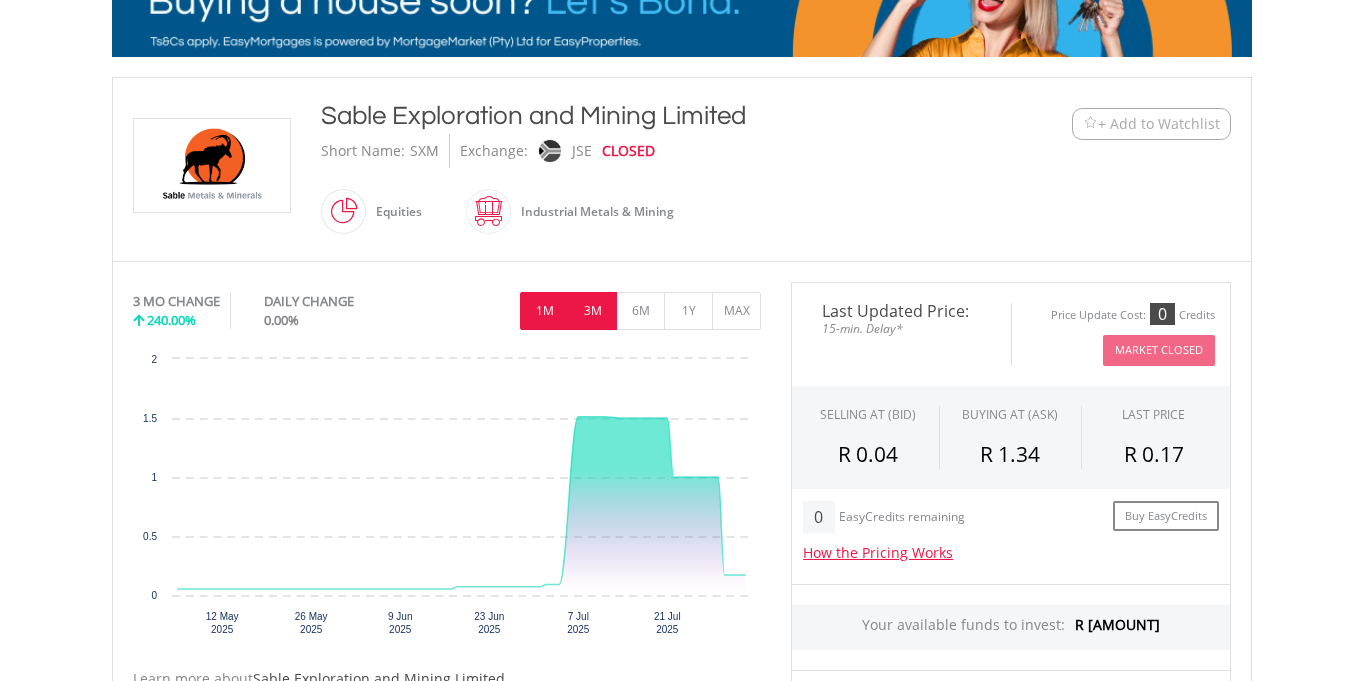 click on "1M" at bounding box center [544, 311] 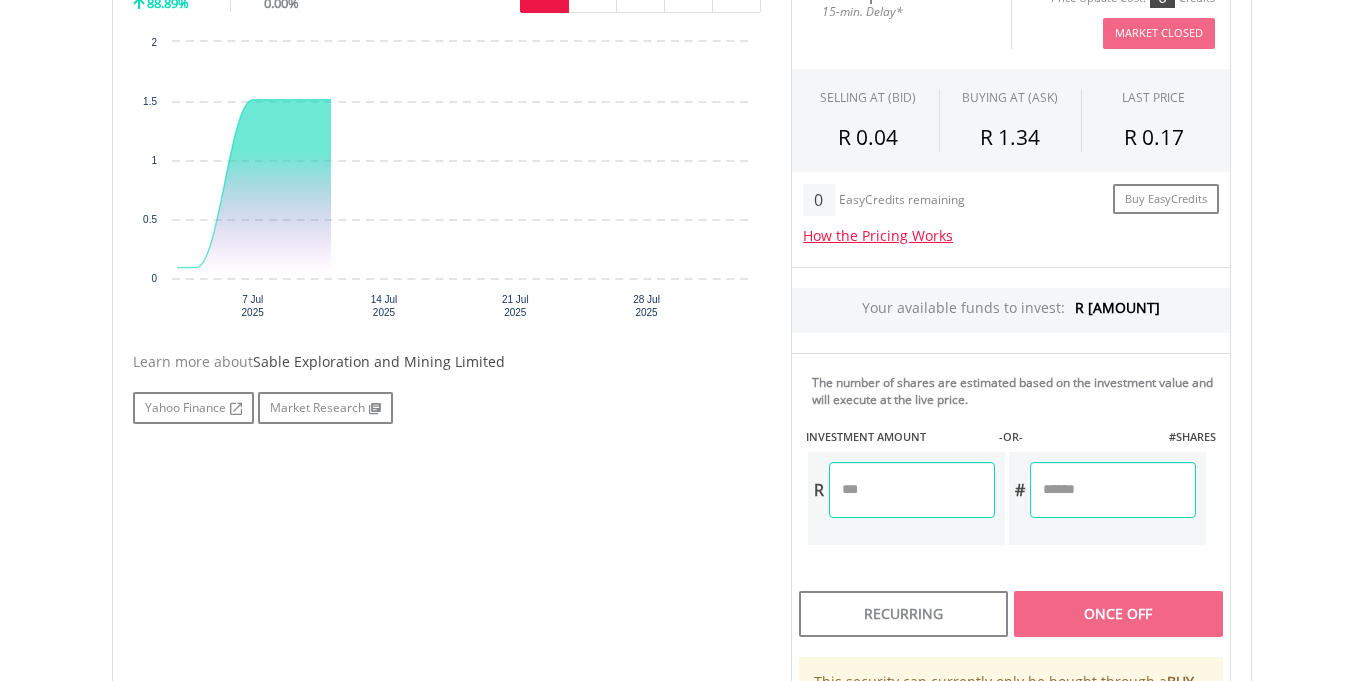 scroll, scrollTop: 1037, scrollLeft: 0, axis: vertical 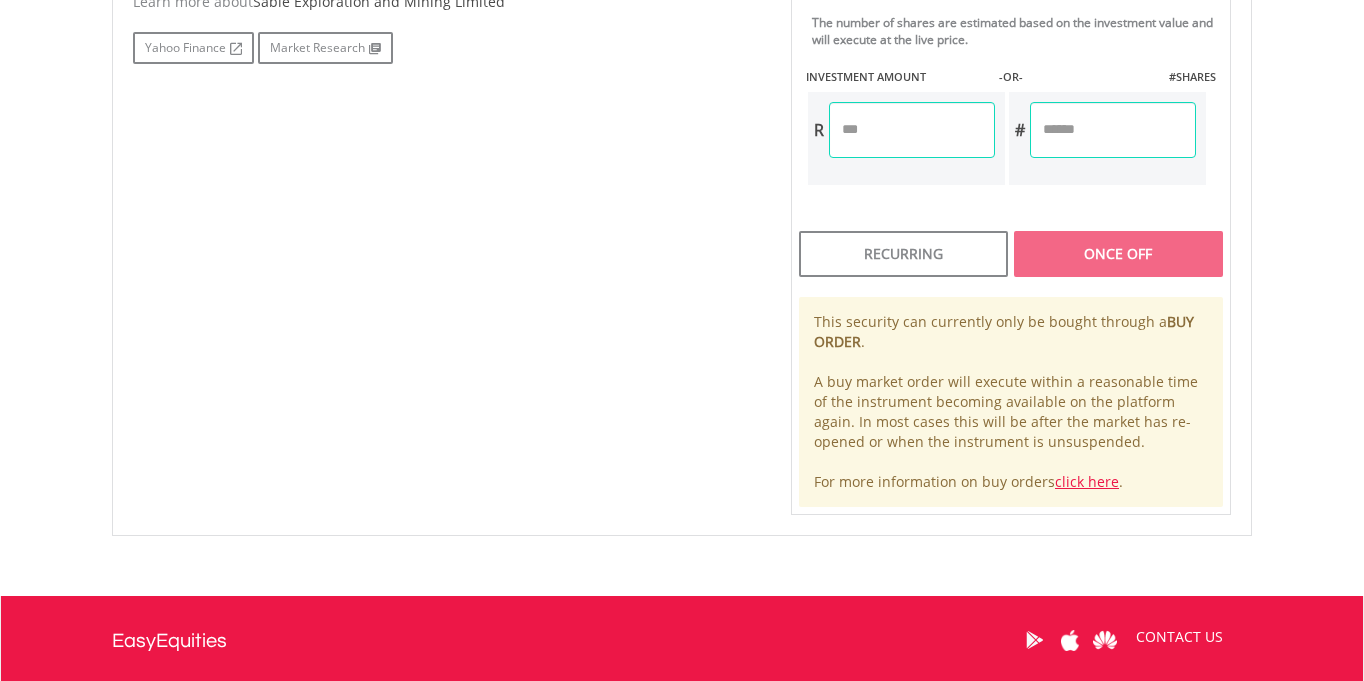 click at bounding box center [912, 130] 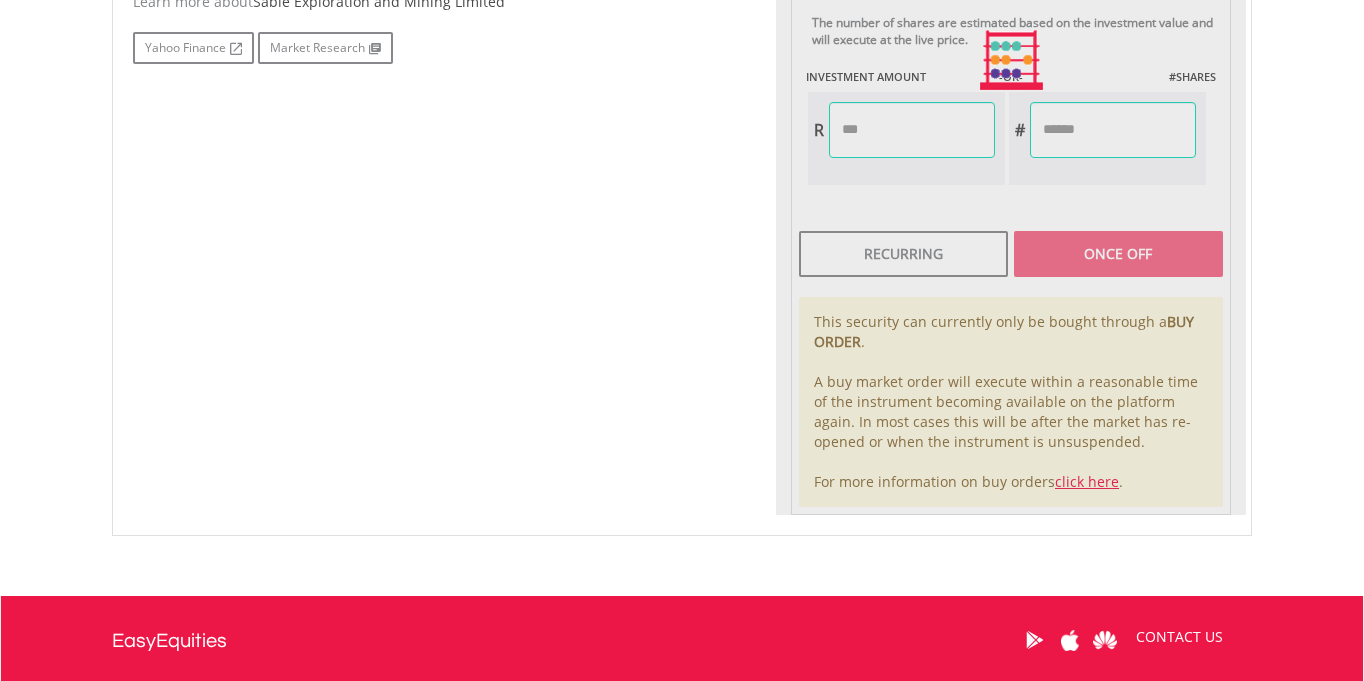 type on "*******" 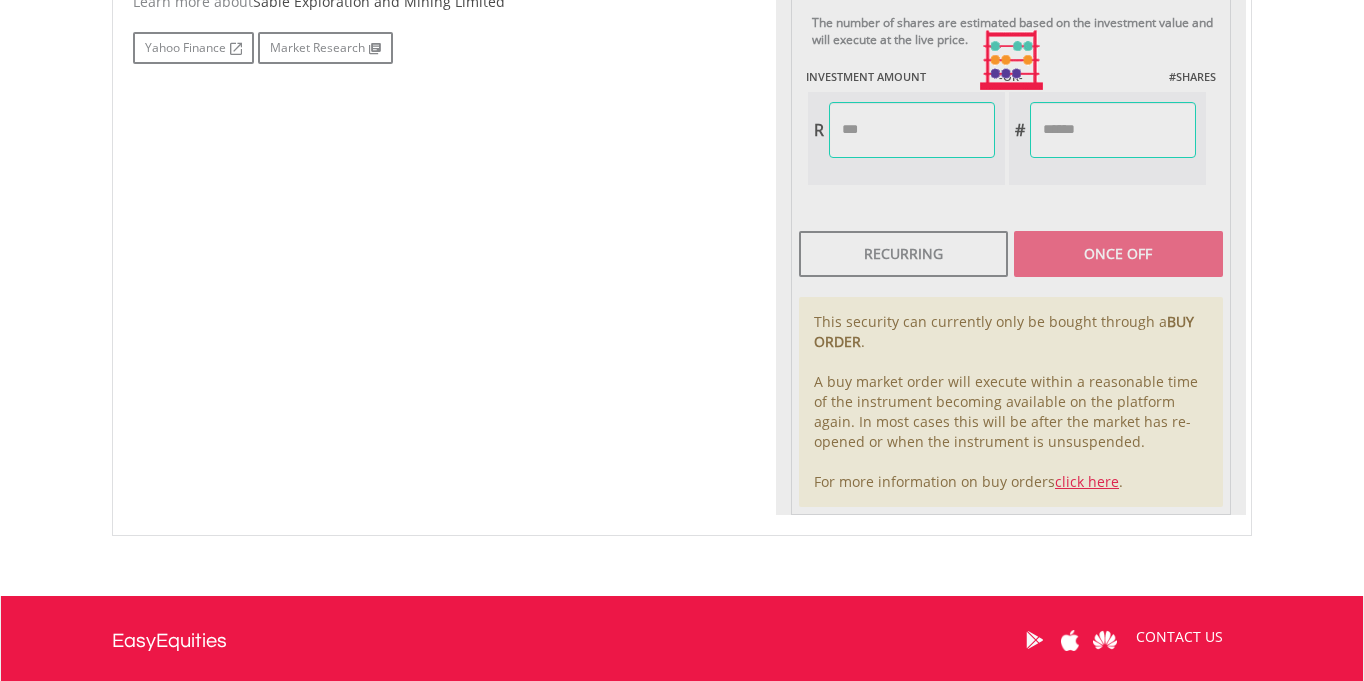 type on "*********" 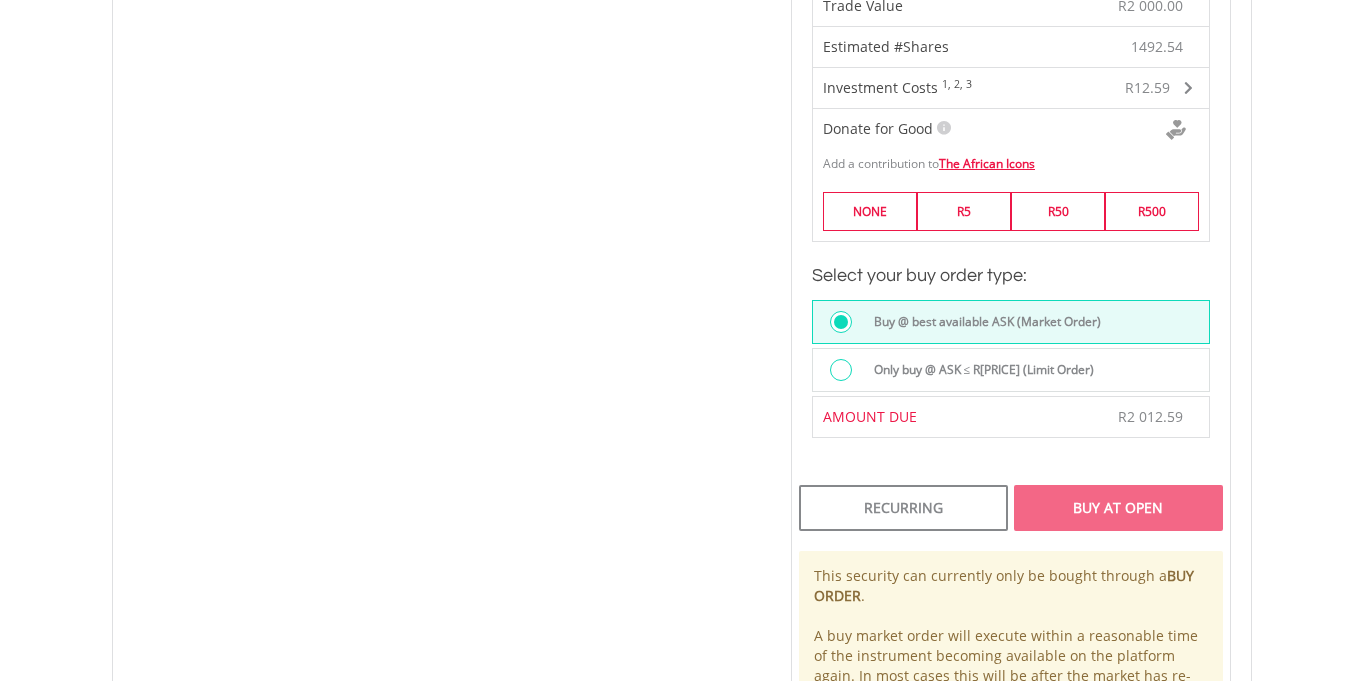 scroll, scrollTop: 1290, scrollLeft: 0, axis: vertical 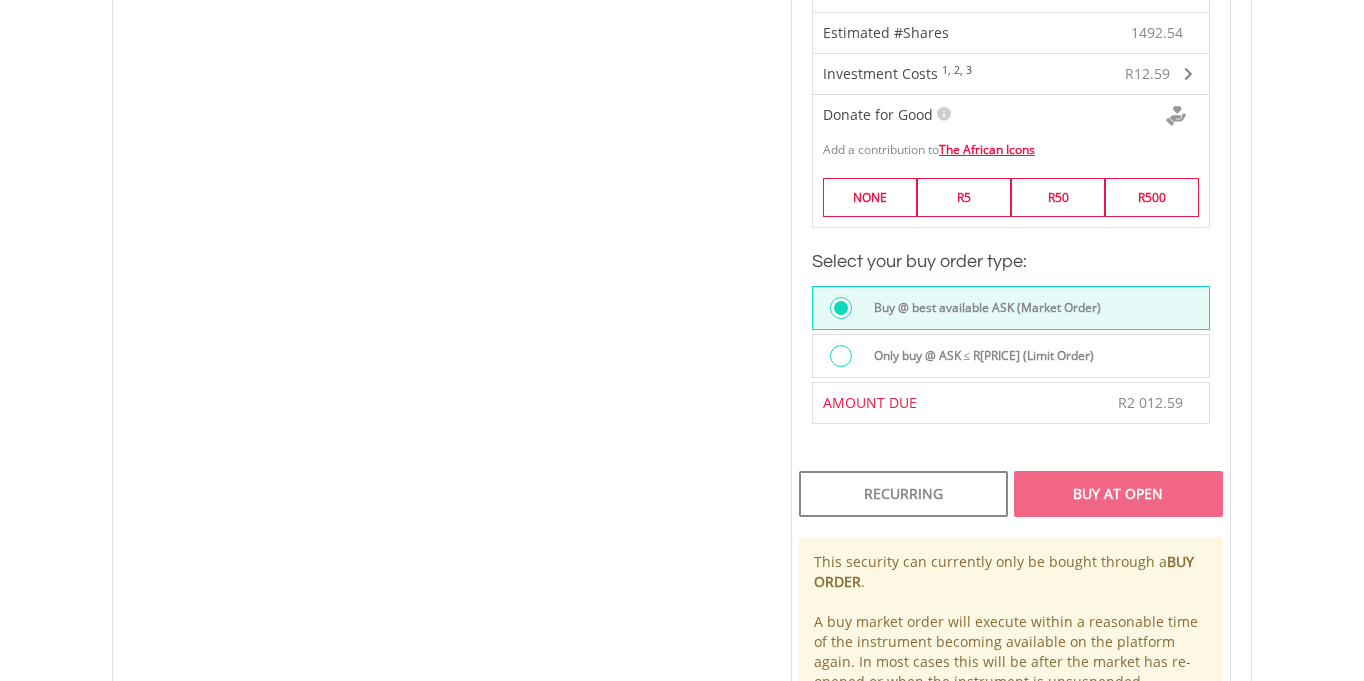 click on "Buy At Open" at bounding box center [1118, 494] 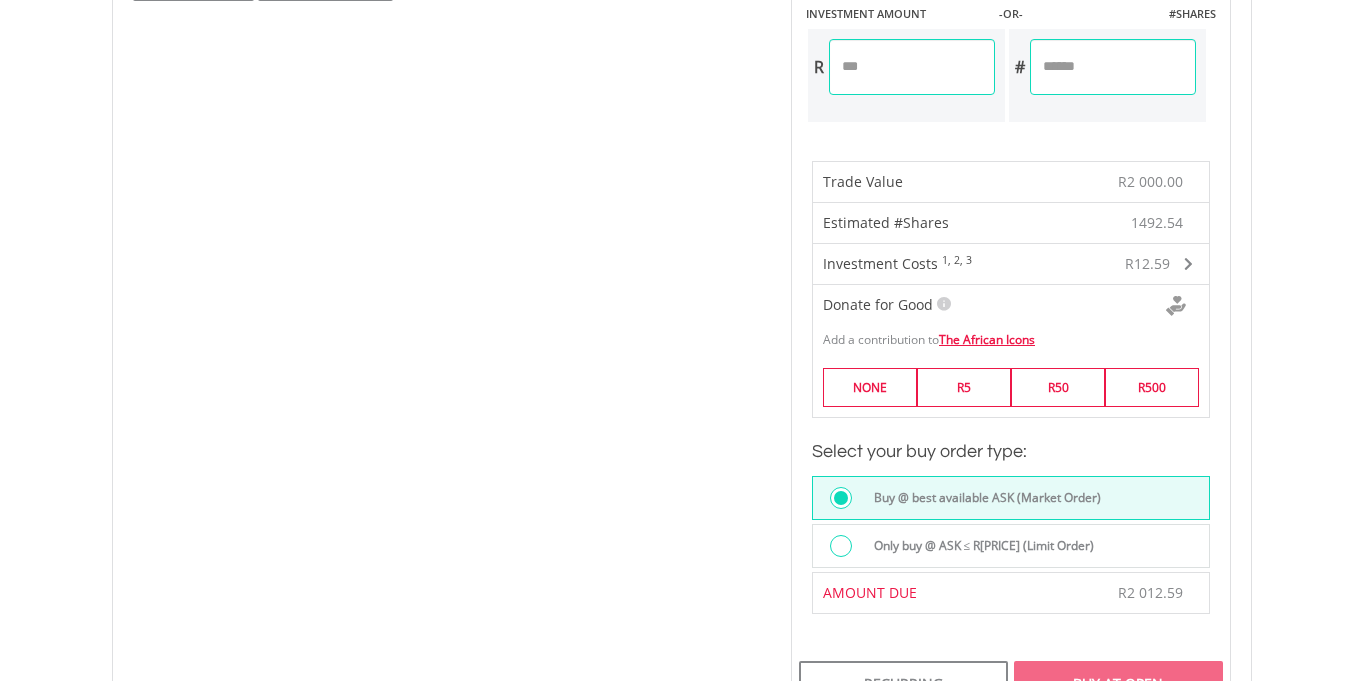 scroll, scrollTop: 1044, scrollLeft: 0, axis: vertical 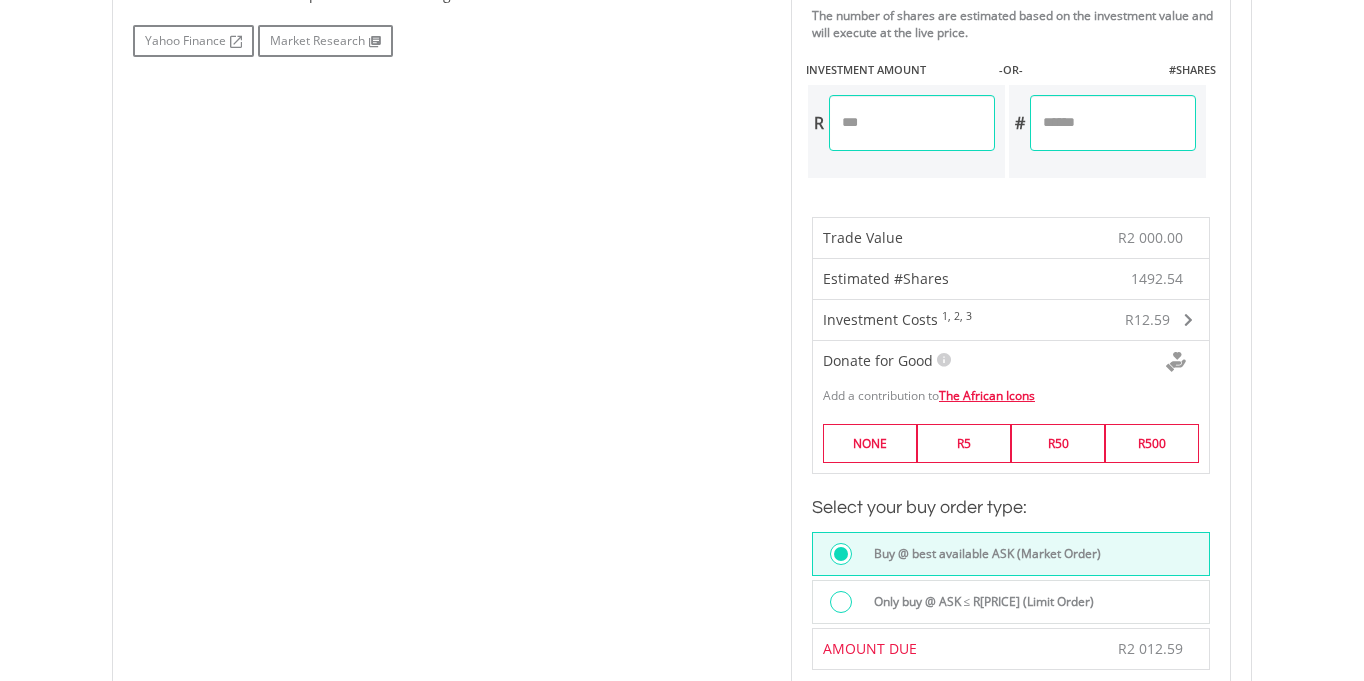 drag, startPoint x: 909, startPoint y: 120, endPoint x: 758, endPoint y: 121, distance: 151.00331 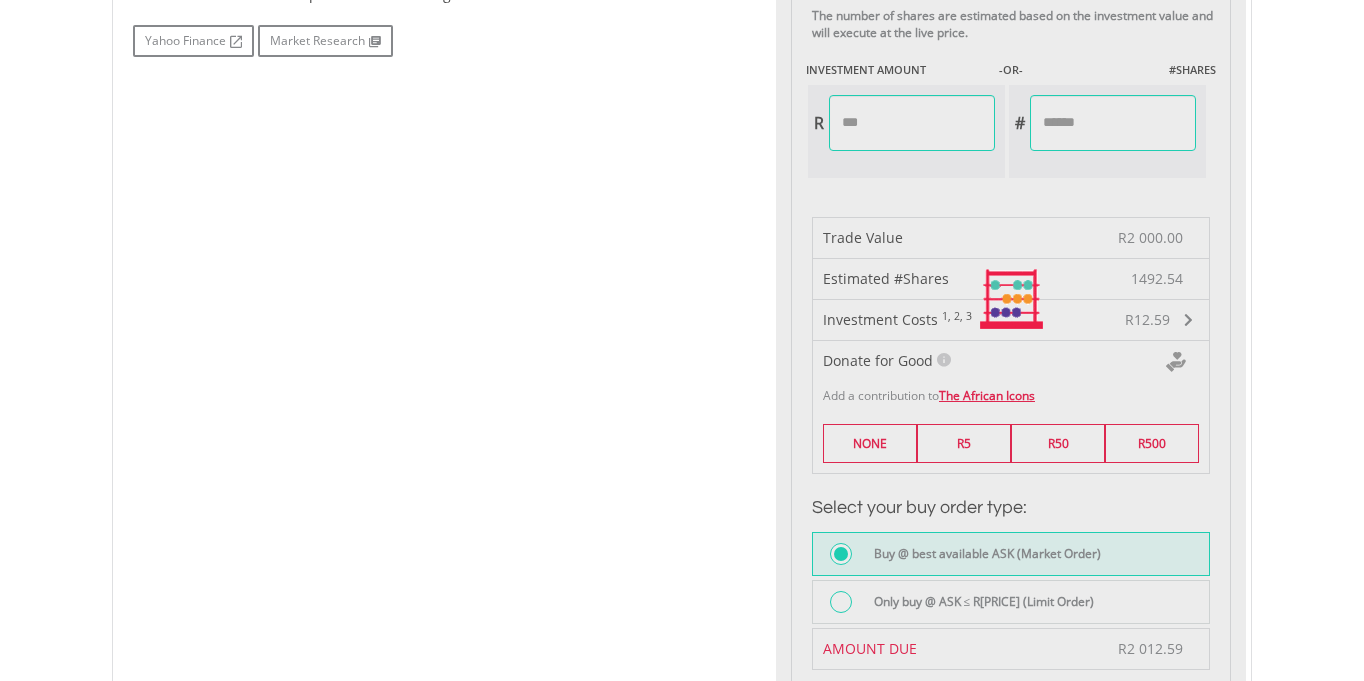 click on "No chart available.
1 MO CHANGE
88.89%
DAILY CHANGE
0.00%
1M
3M
6M
1Y
MAX
Chart 7 Jul ​" at bounding box center [682, 299] 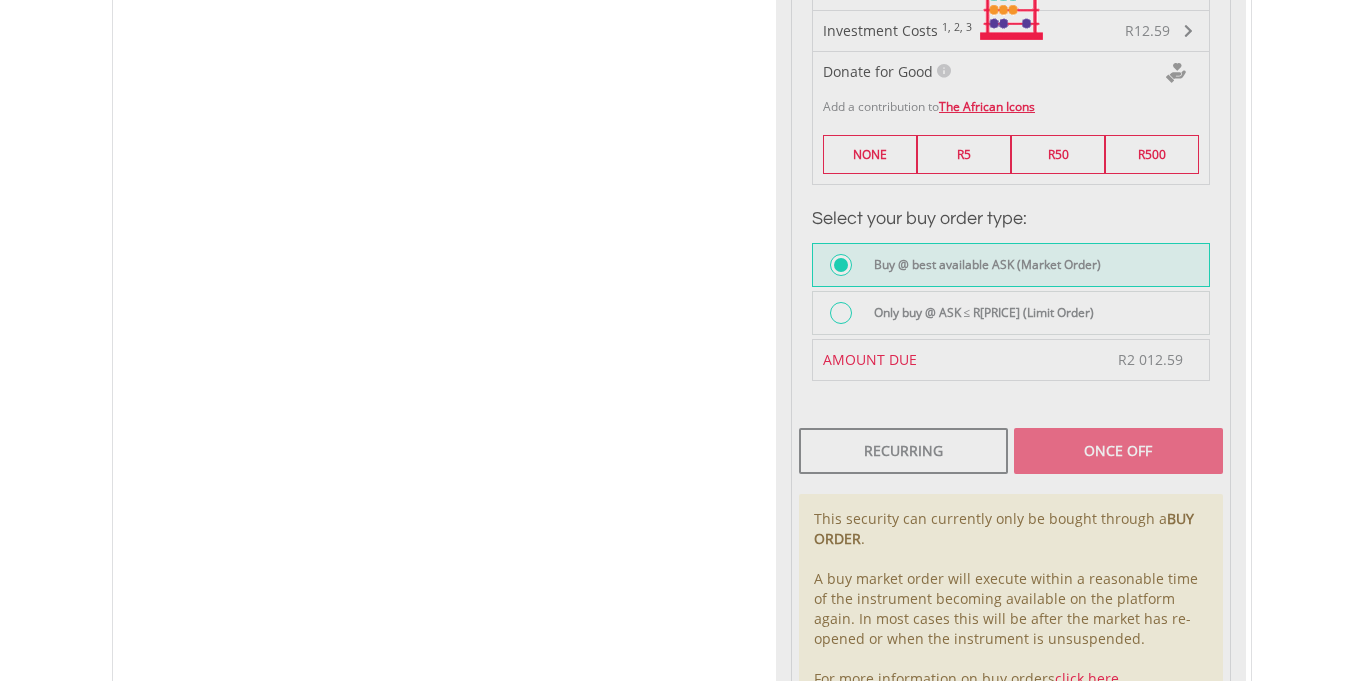 scroll, scrollTop: 1403, scrollLeft: 0, axis: vertical 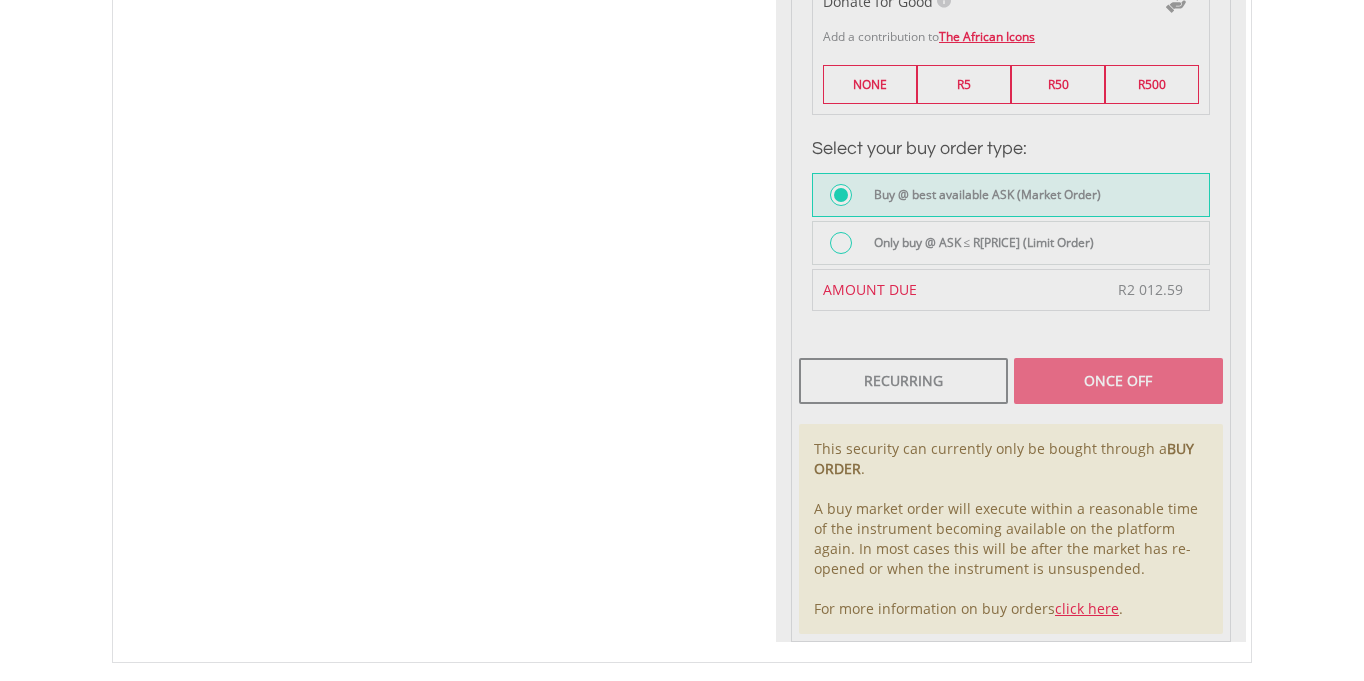type on "******" 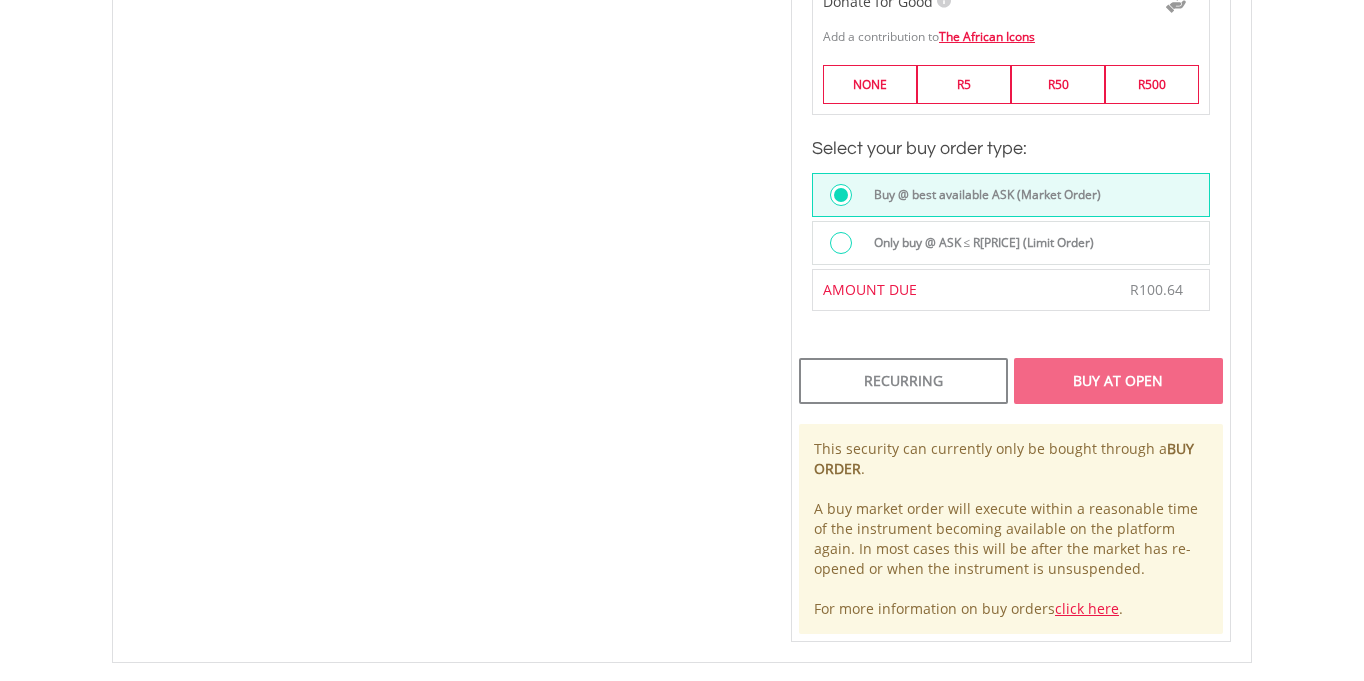 click on "Buy At Open" at bounding box center (1118, 381) 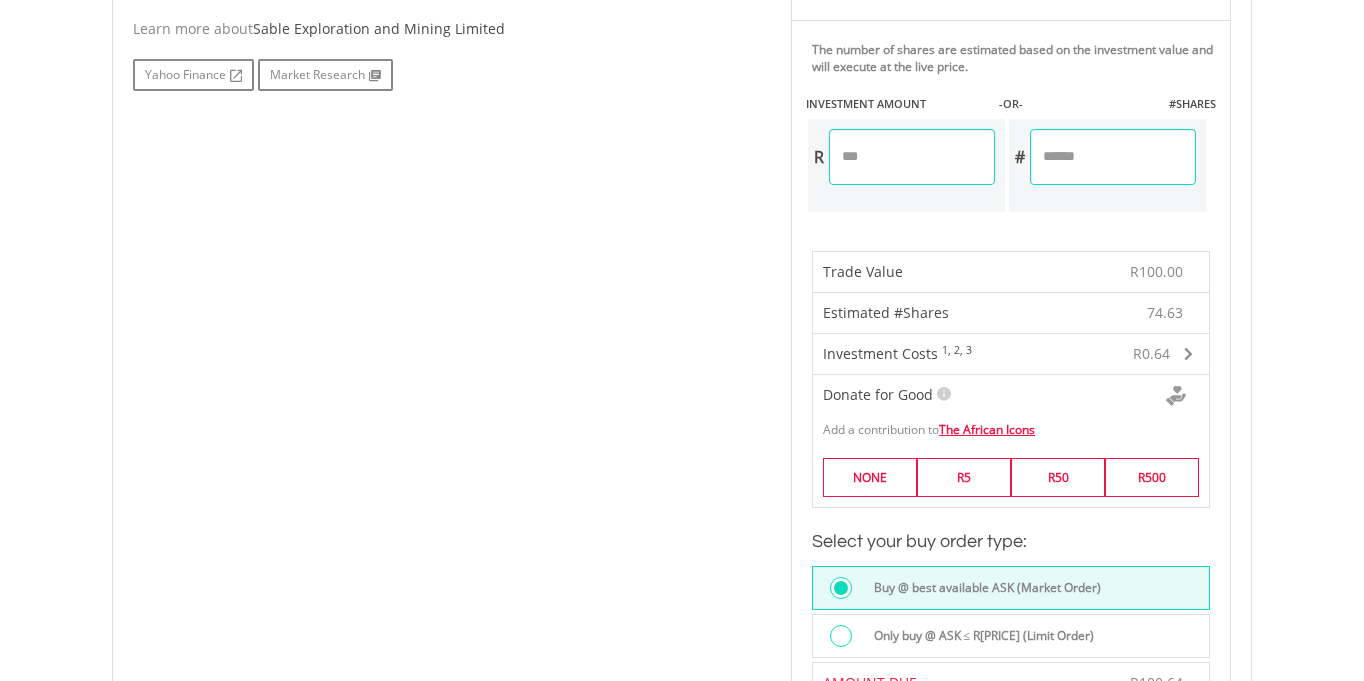 scroll, scrollTop: 993, scrollLeft: 0, axis: vertical 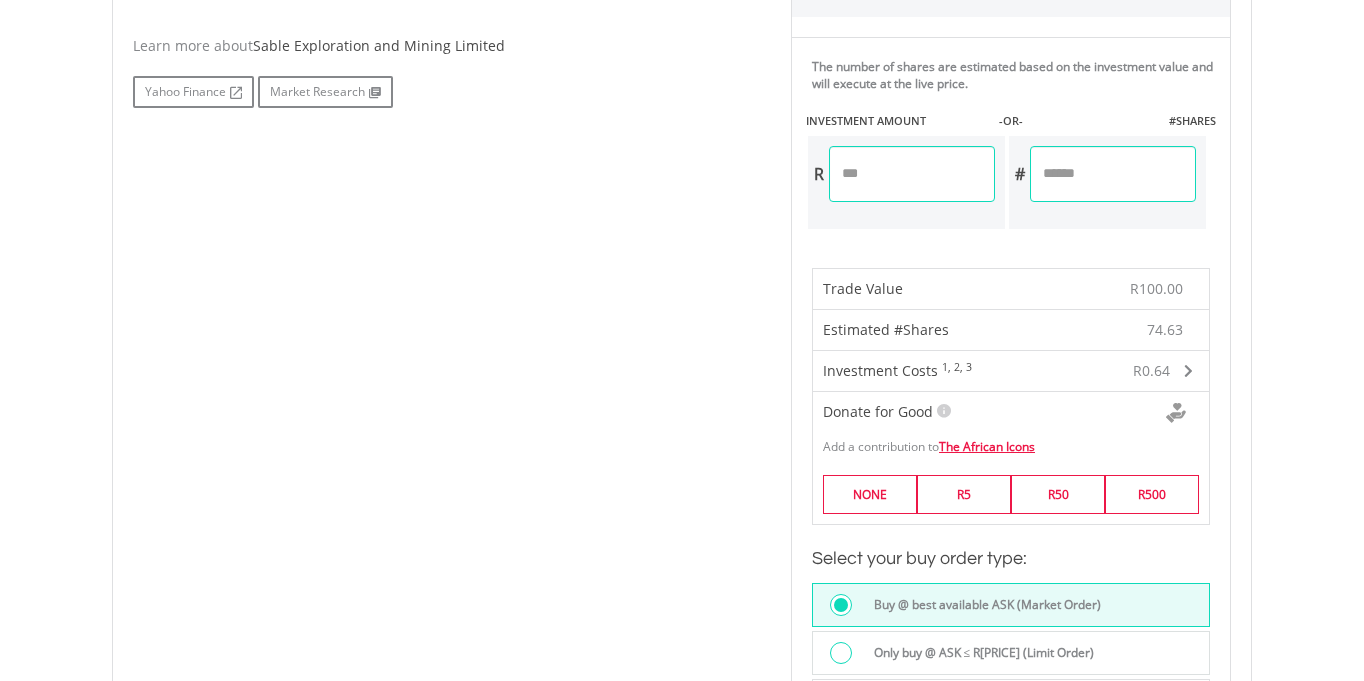 drag, startPoint x: 904, startPoint y: 167, endPoint x: 690, endPoint y: 166, distance: 214.00233 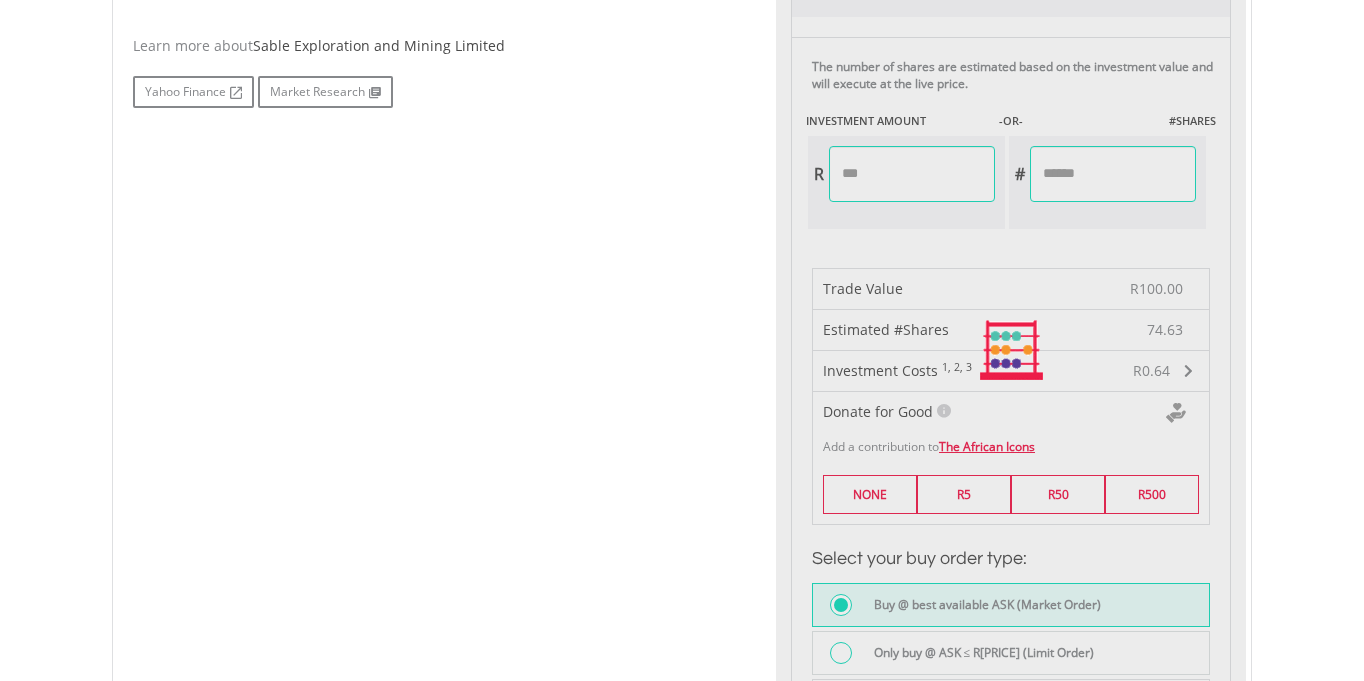 type on "******" 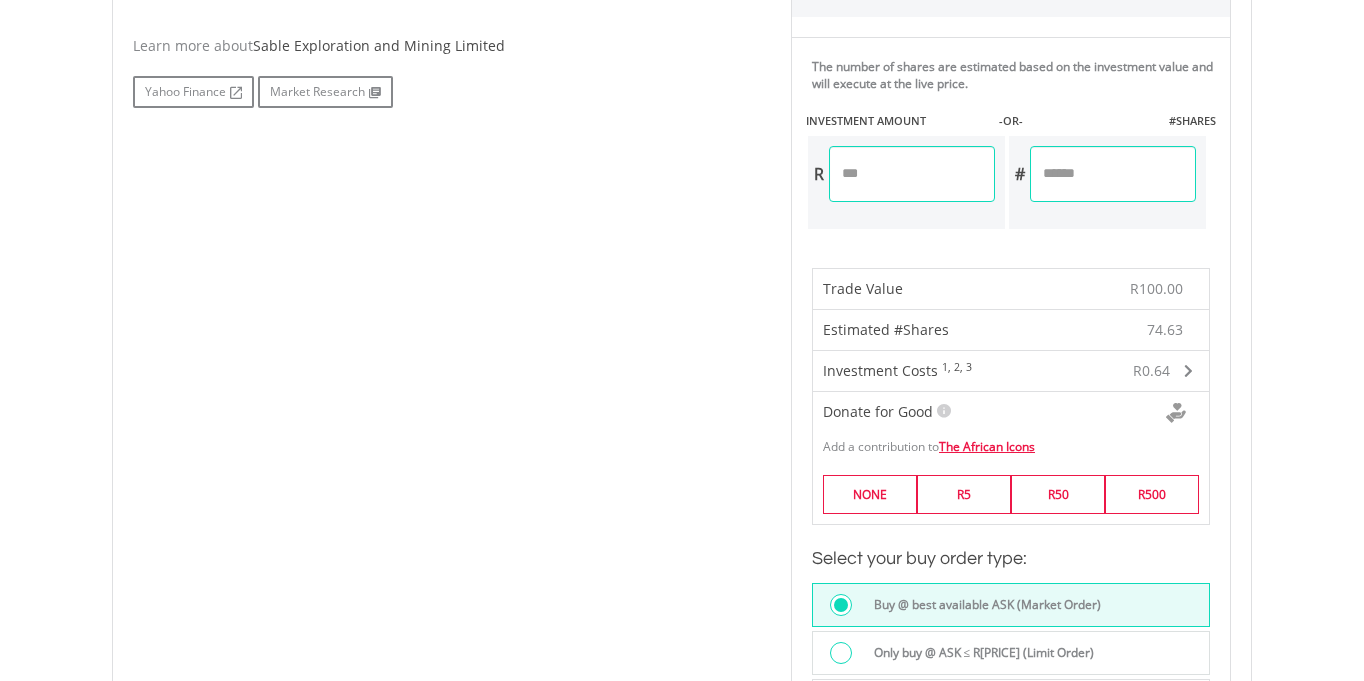 scroll, scrollTop: 0, scrollLeft: 0, axis: both 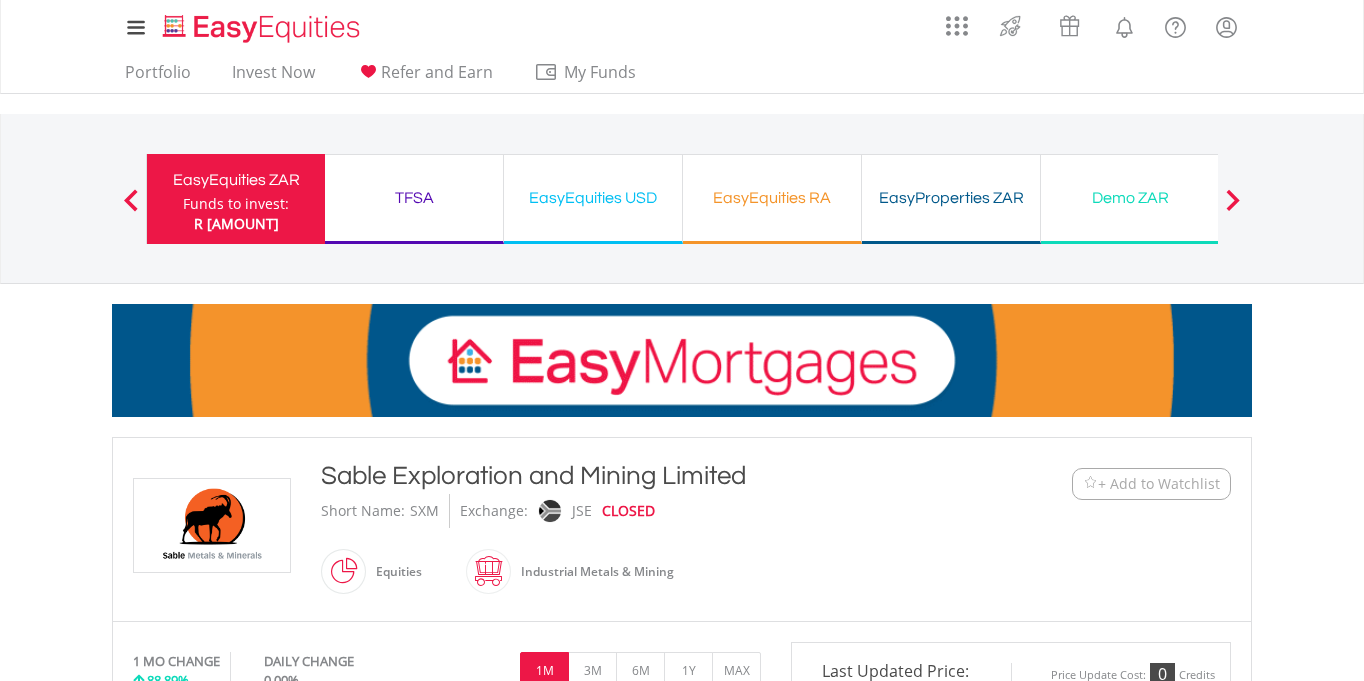 click at bounding box center [131, 200] 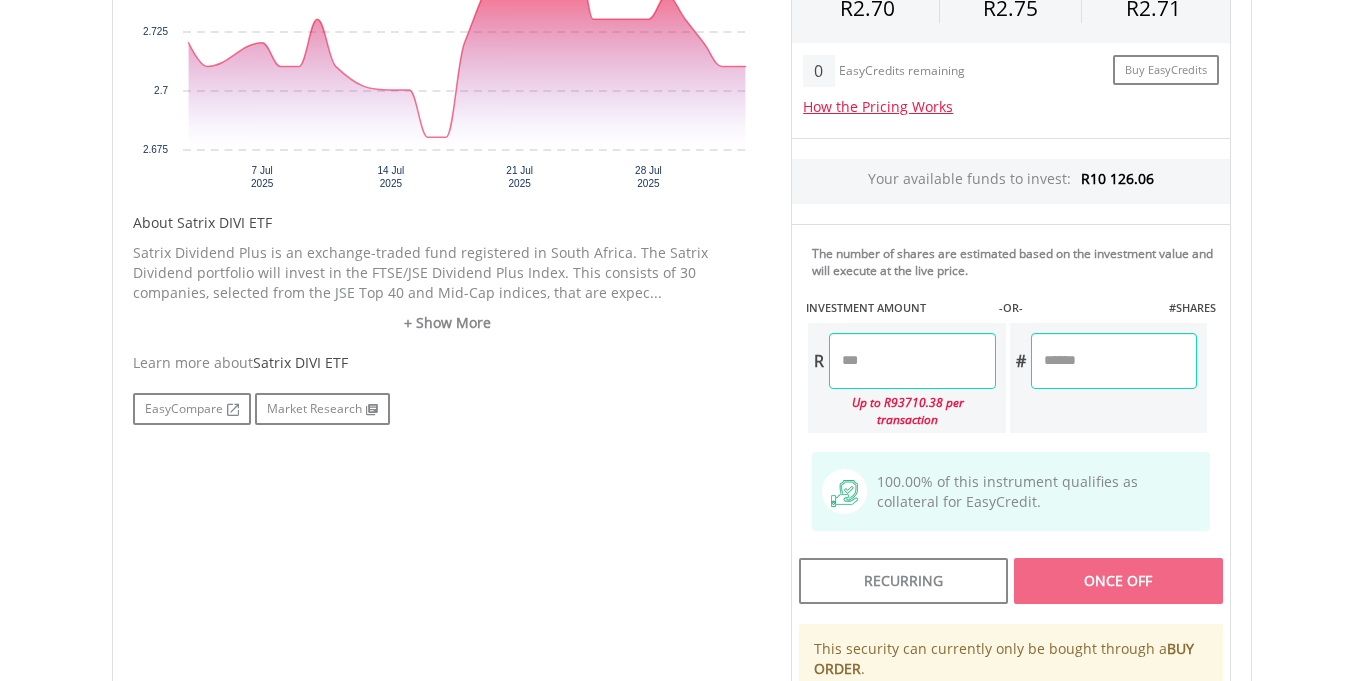 scroll, scrollTop: 848, scrollLeft: 0, axis: vertical 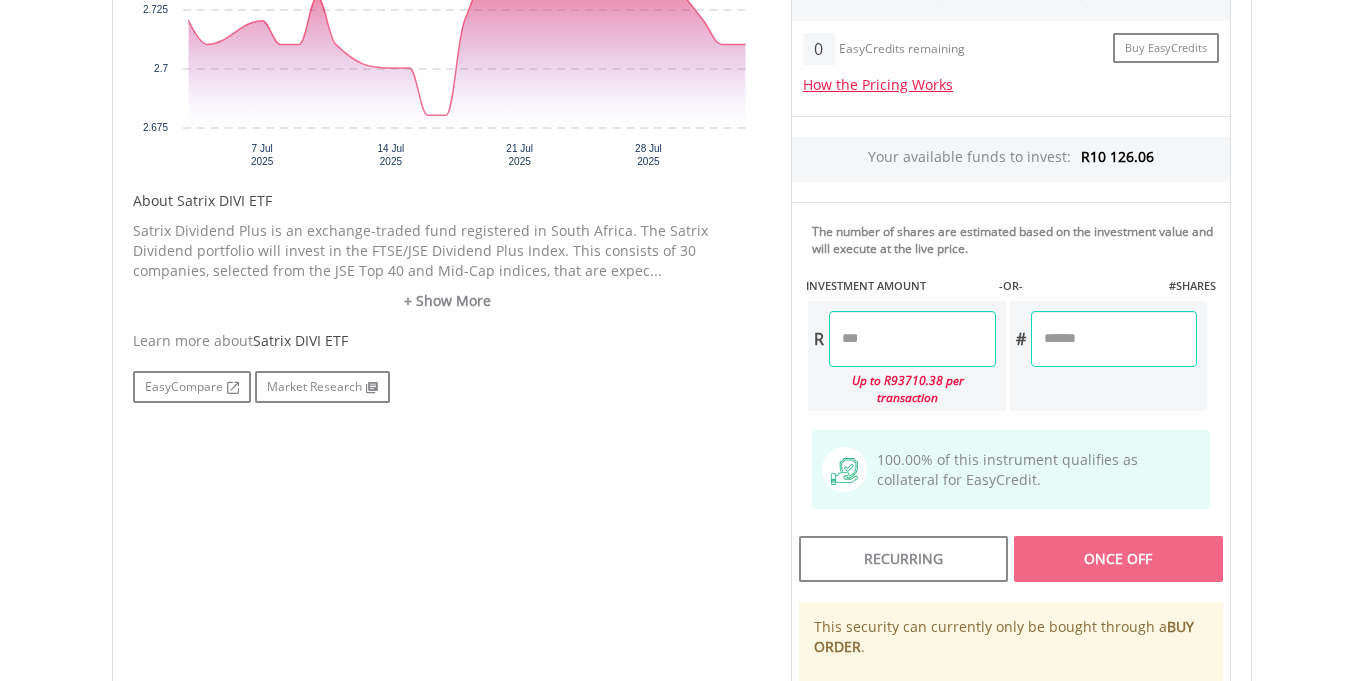 click at bounding box center (912, 339) 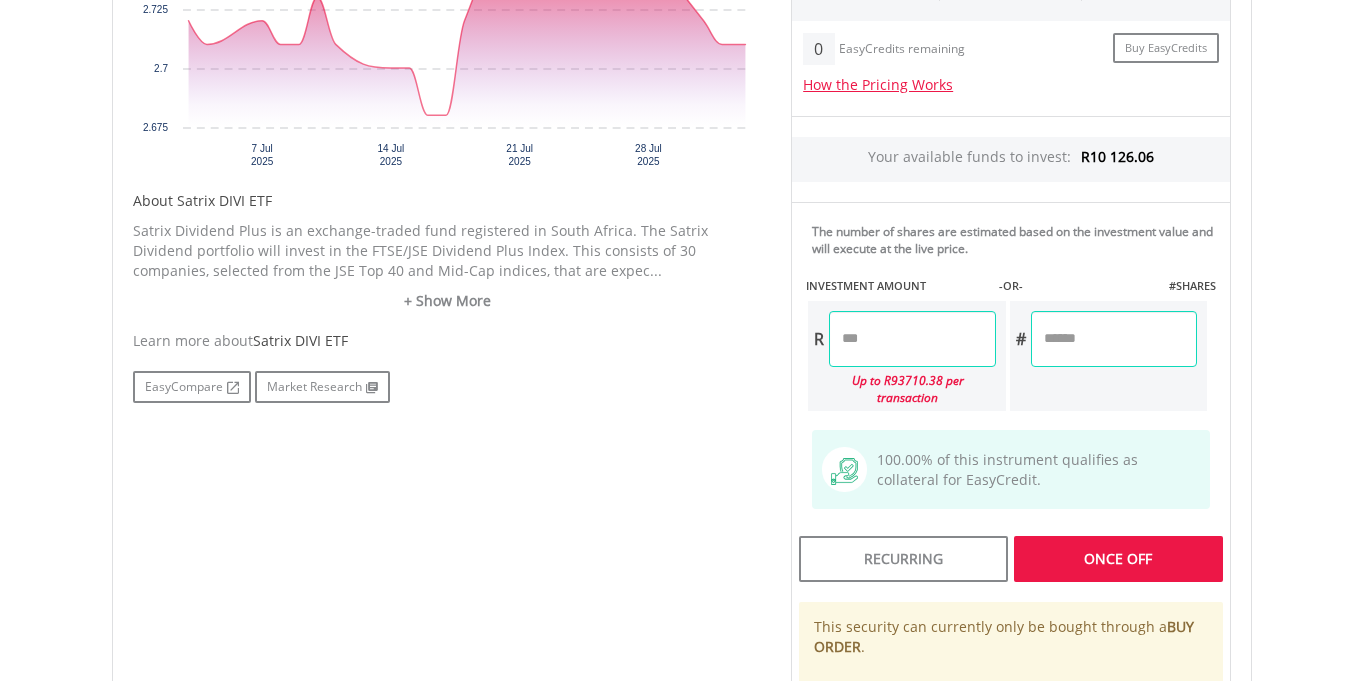 click on "No chart available.
1 MO CHANGE
-0.37%
DAILY CHANGE
0.00%
1M
3M
6M
1Y
MAX
Chart 7 Jul ​" at bounding box center [682, 317] 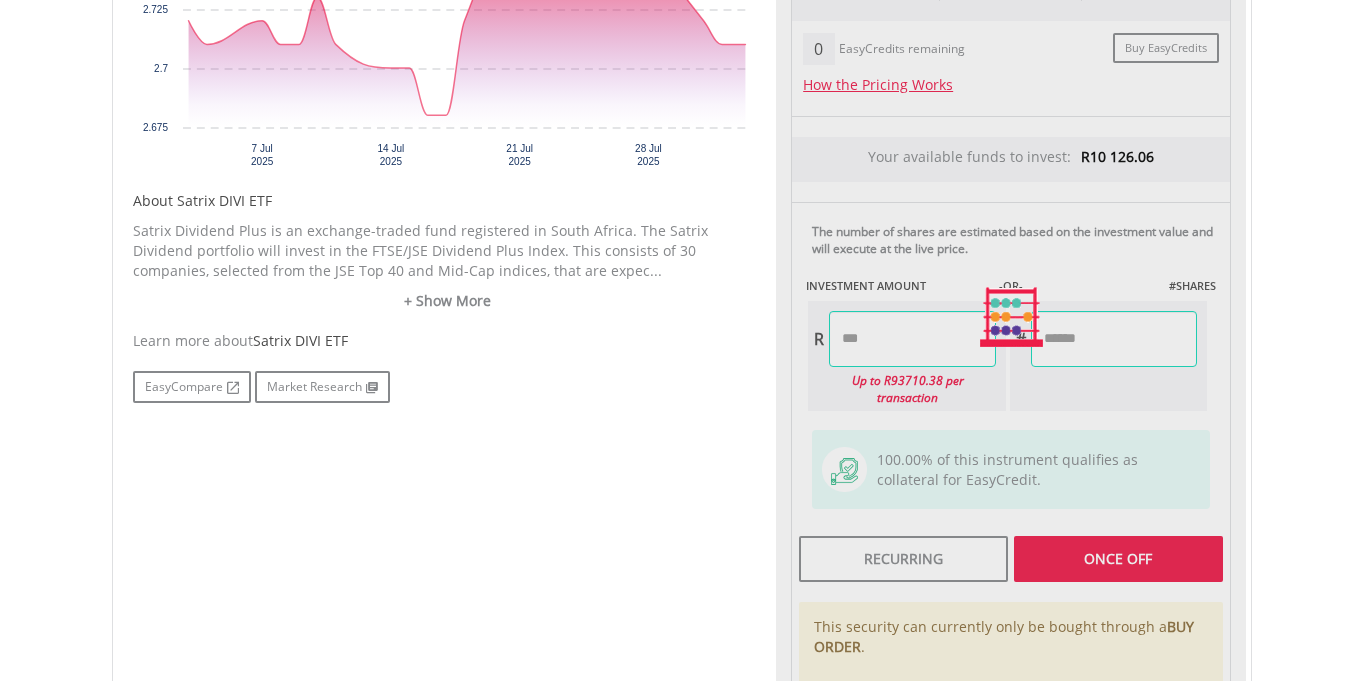 type on "*******" 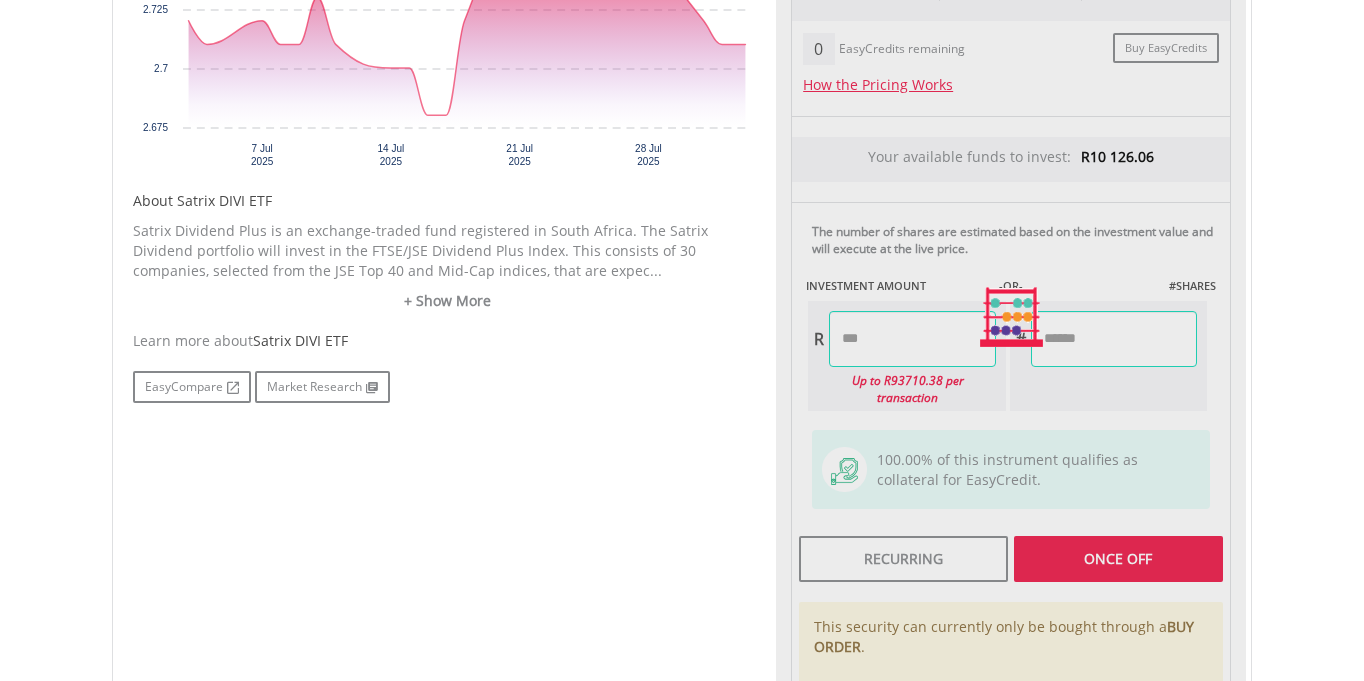 type on "*********" 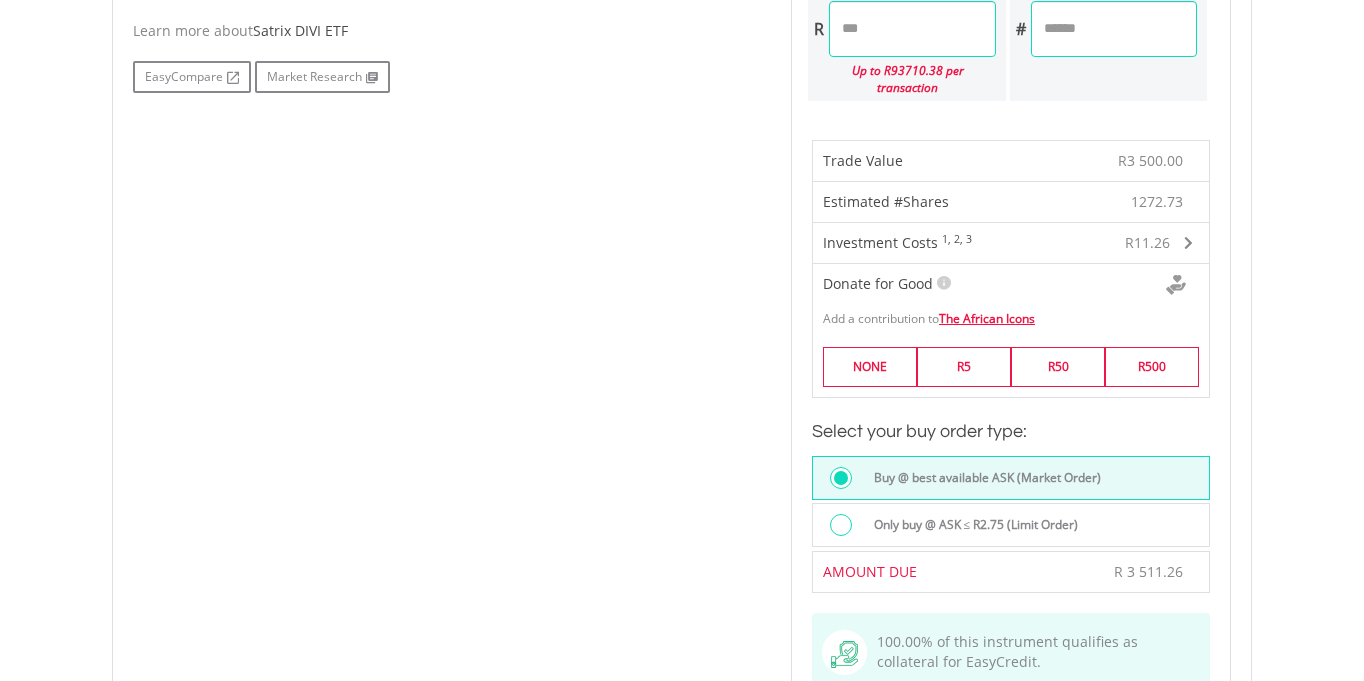scroll, scrollTop: 1514, scrollLeft: 0, axis: vertical 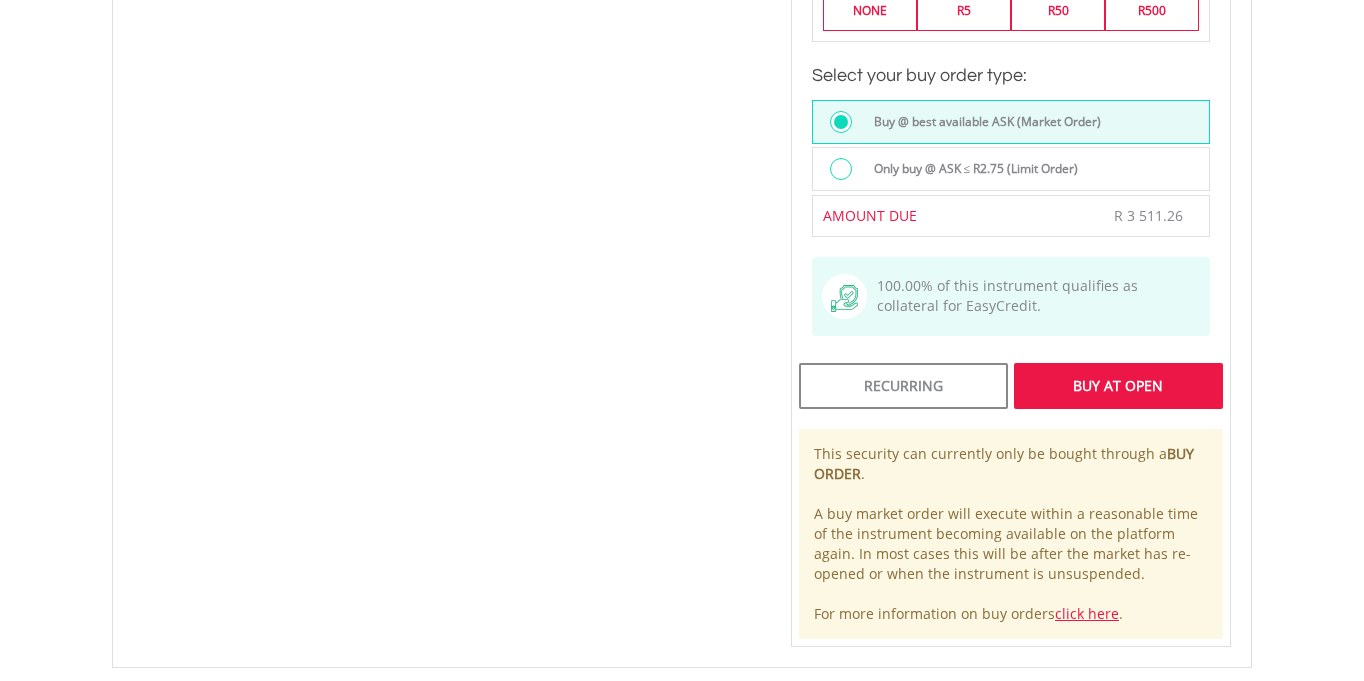 click on "Buy At Open" at bounding box center [1118, 386] 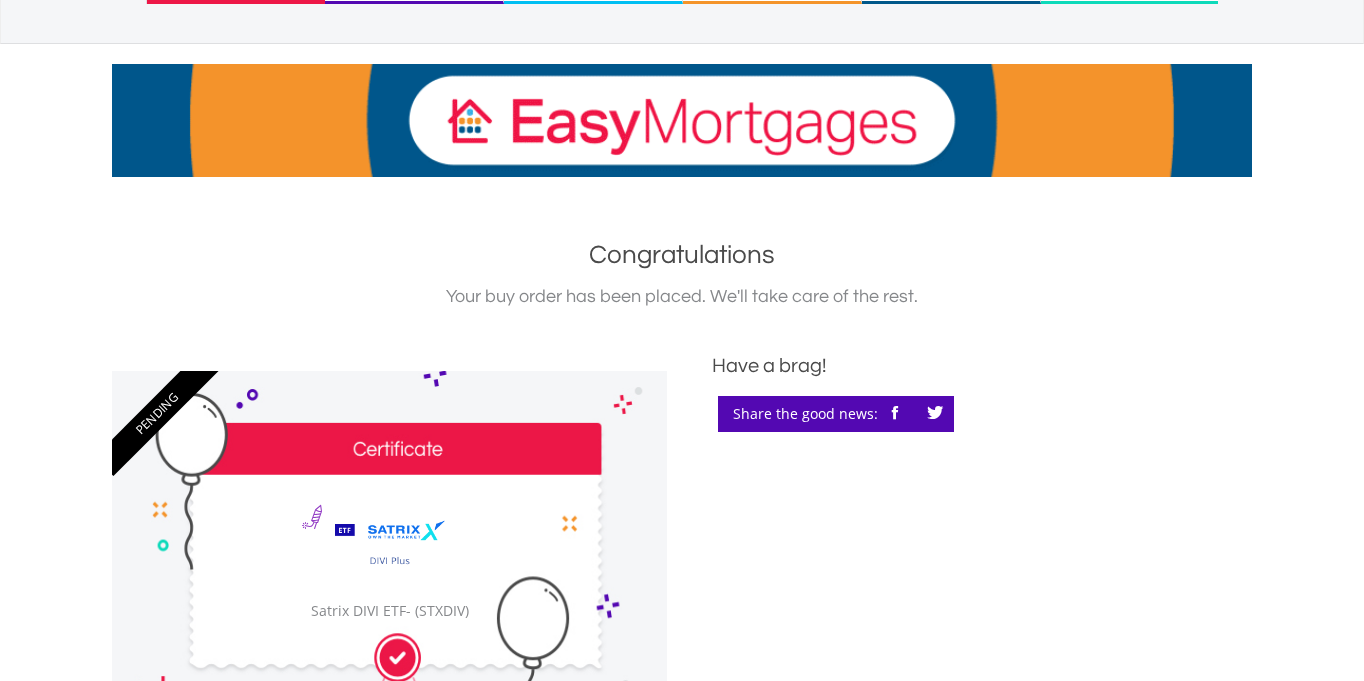 scroll, scrollTop: 0, scrollLeft: 0, axis: both 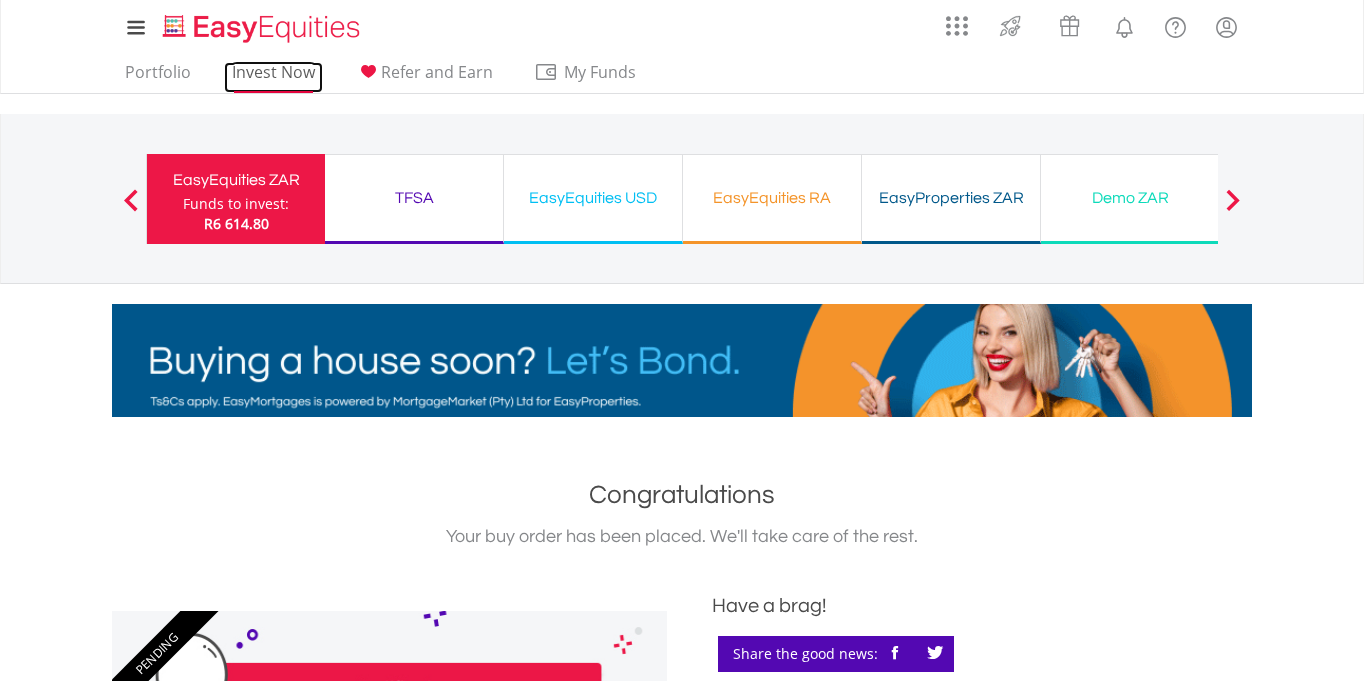 click on "Invest Now" at bounding box center [273, 77] 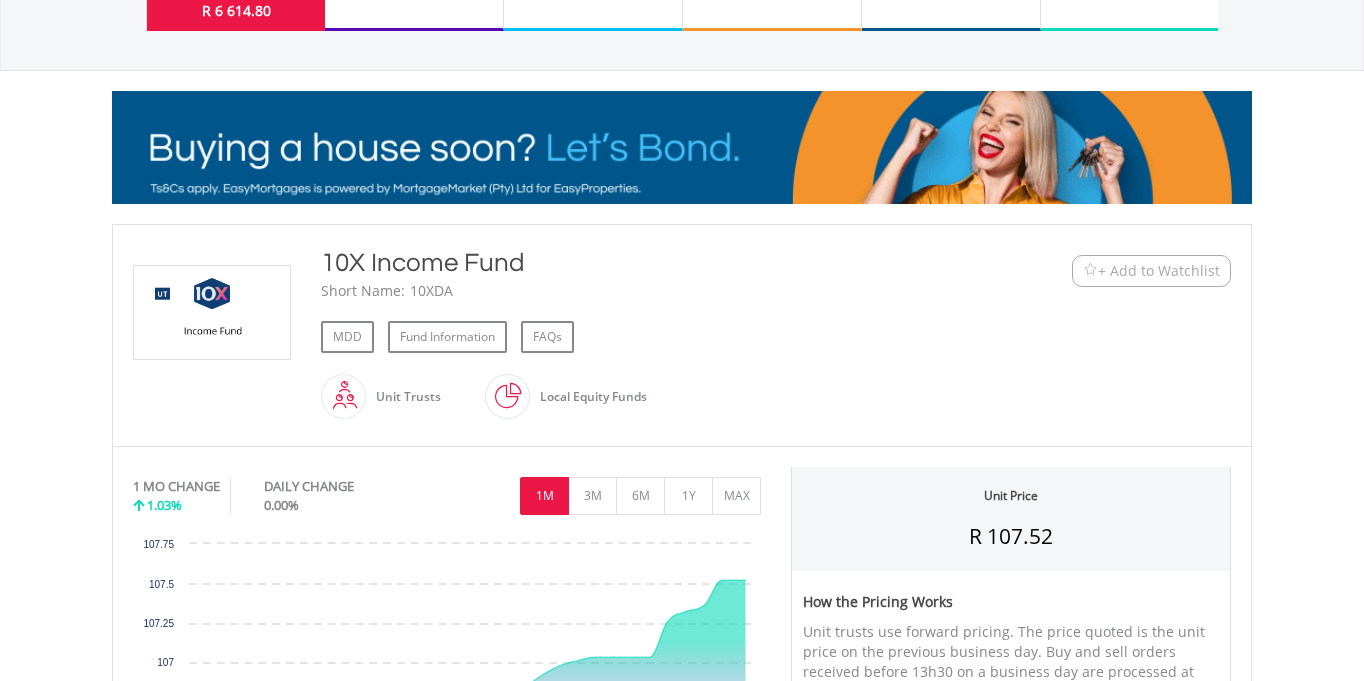 scroll, scrollTop: 103, scrollLeft: 0, axis: vertical 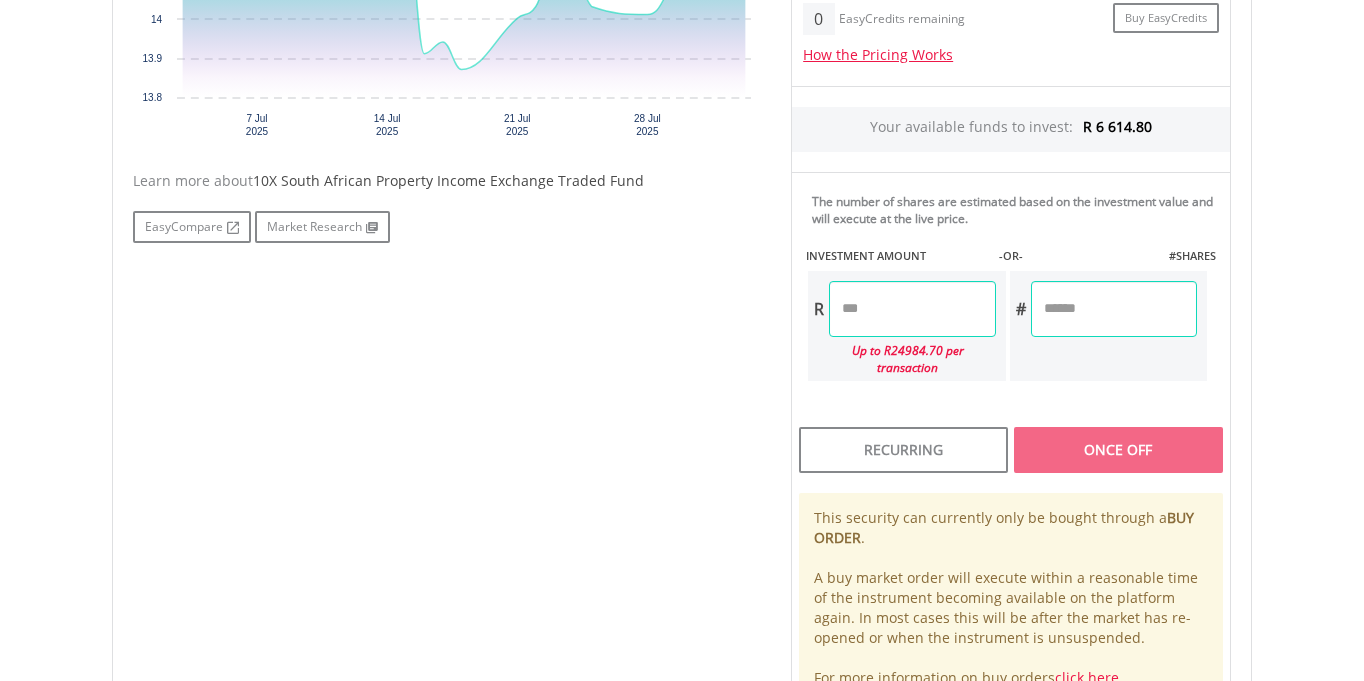 click at bounding box center [912, 309] 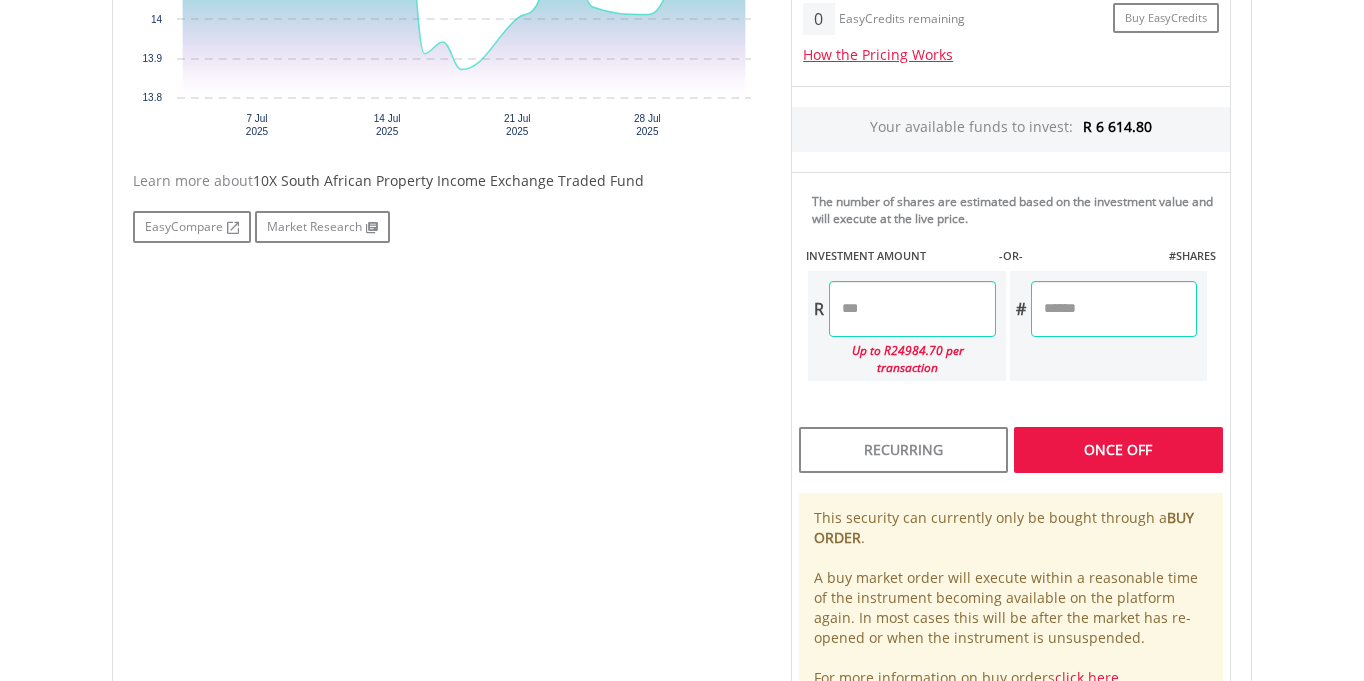 click on "No chart available.
1 MO CHANGE
0.57%
DAILY CHANGE
0.00%
1M
3M
6M
1Y
MAX
Chart 7 Jul ​" at bounding box center [682, 248] 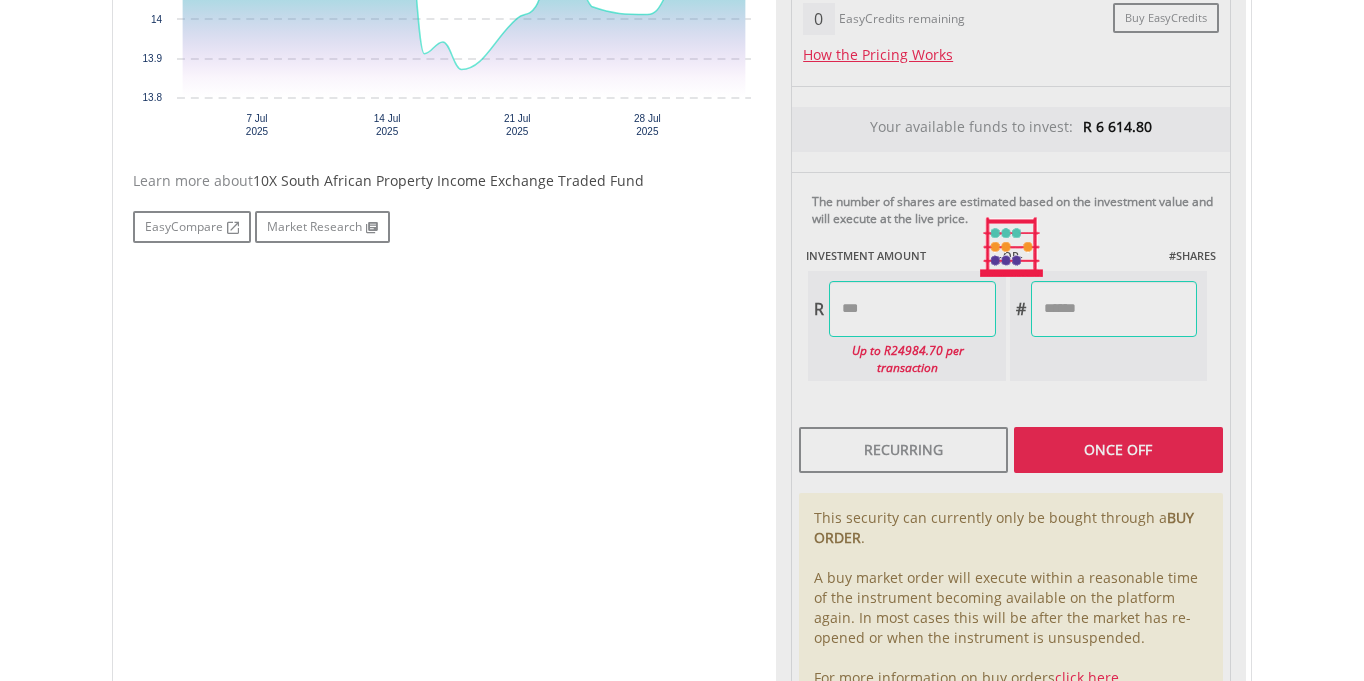 type on "****" 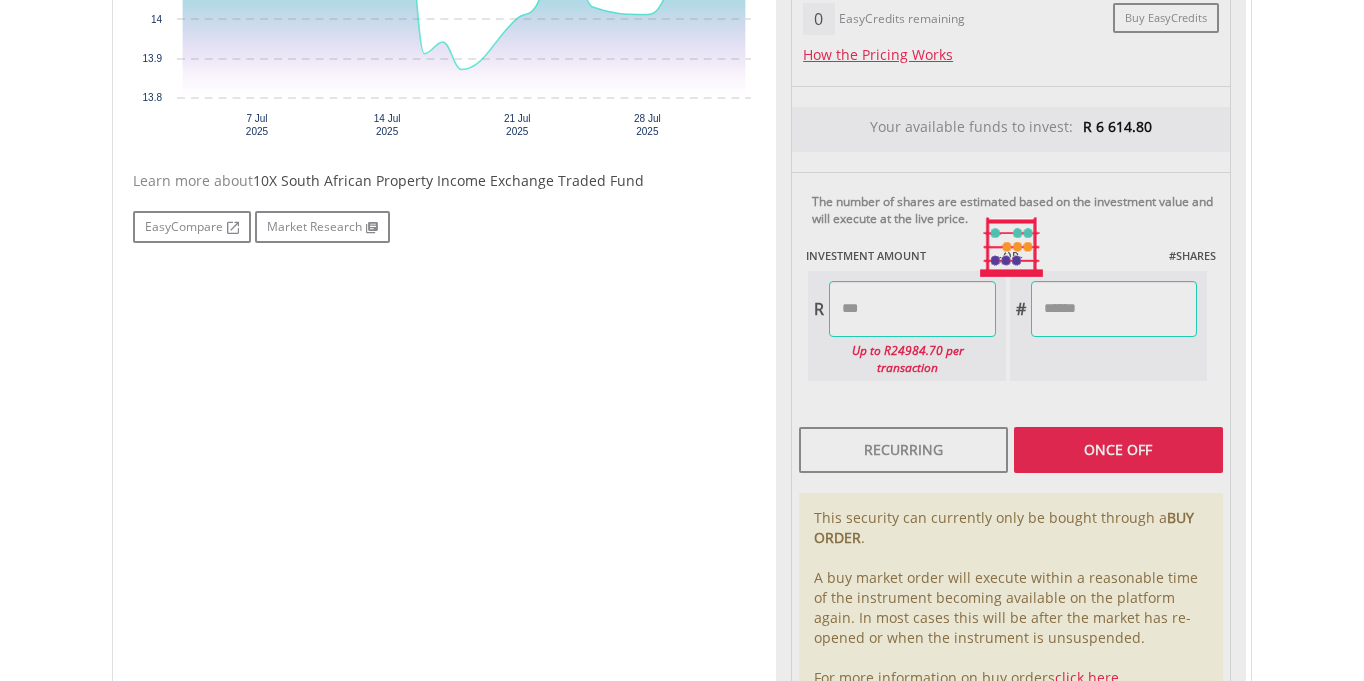 type on "******" 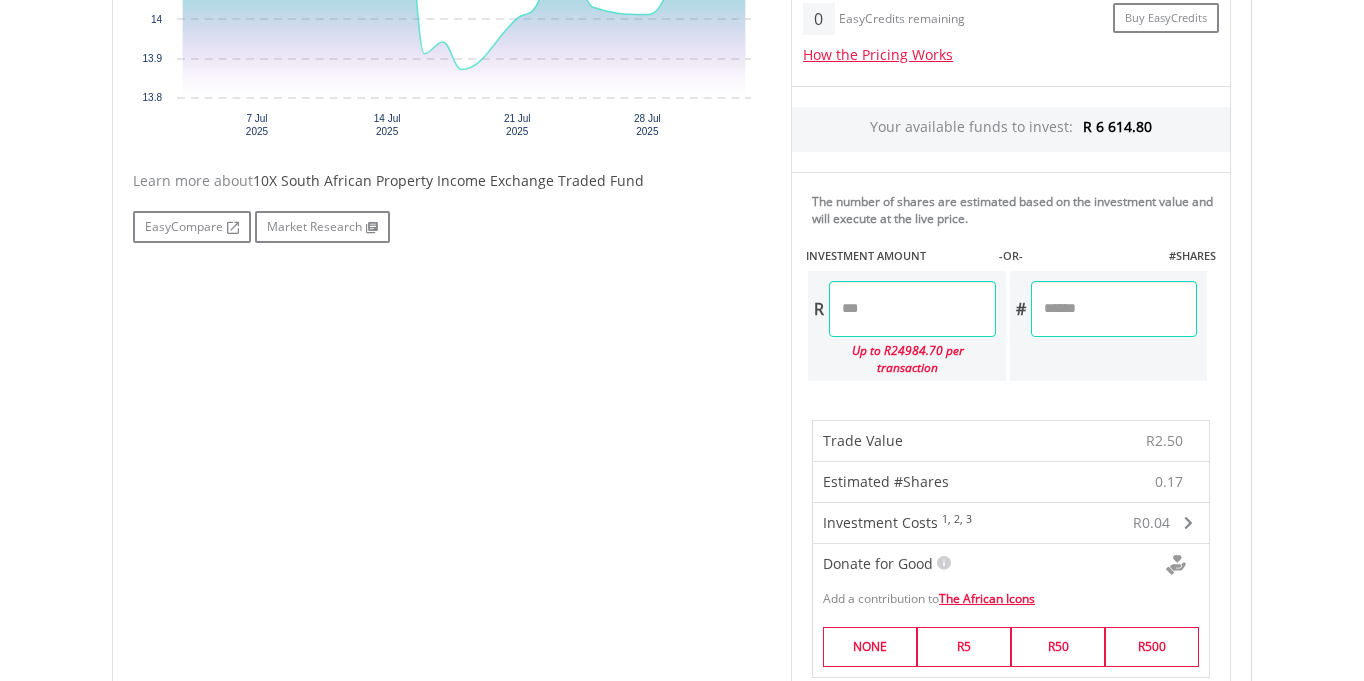 click on "****" at bounding box center (912, 309) 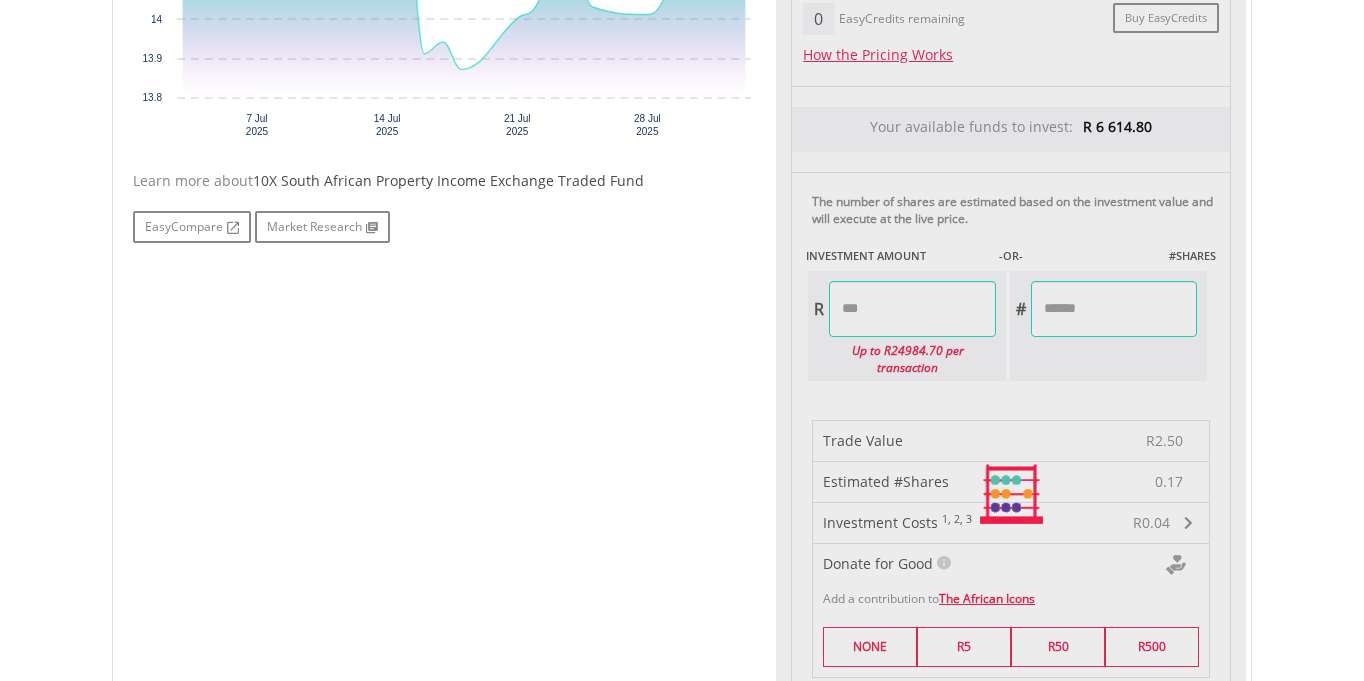 type on "*******" 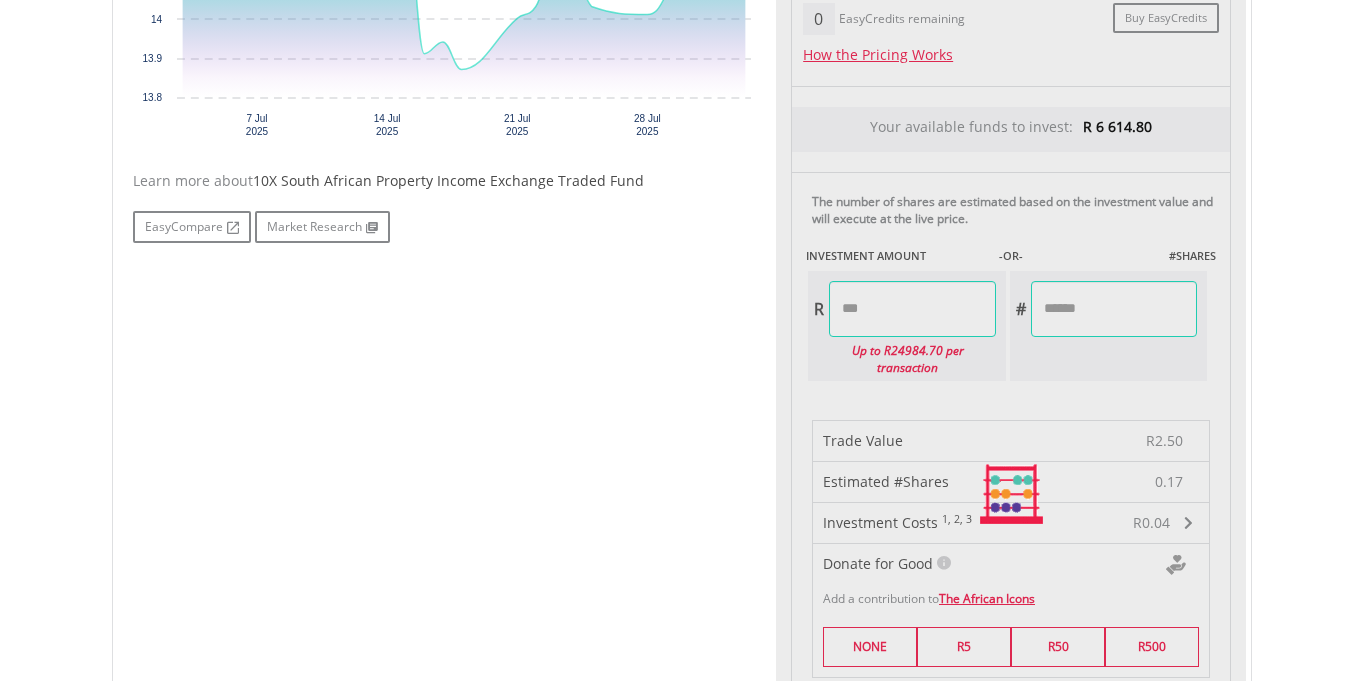 type on "********" 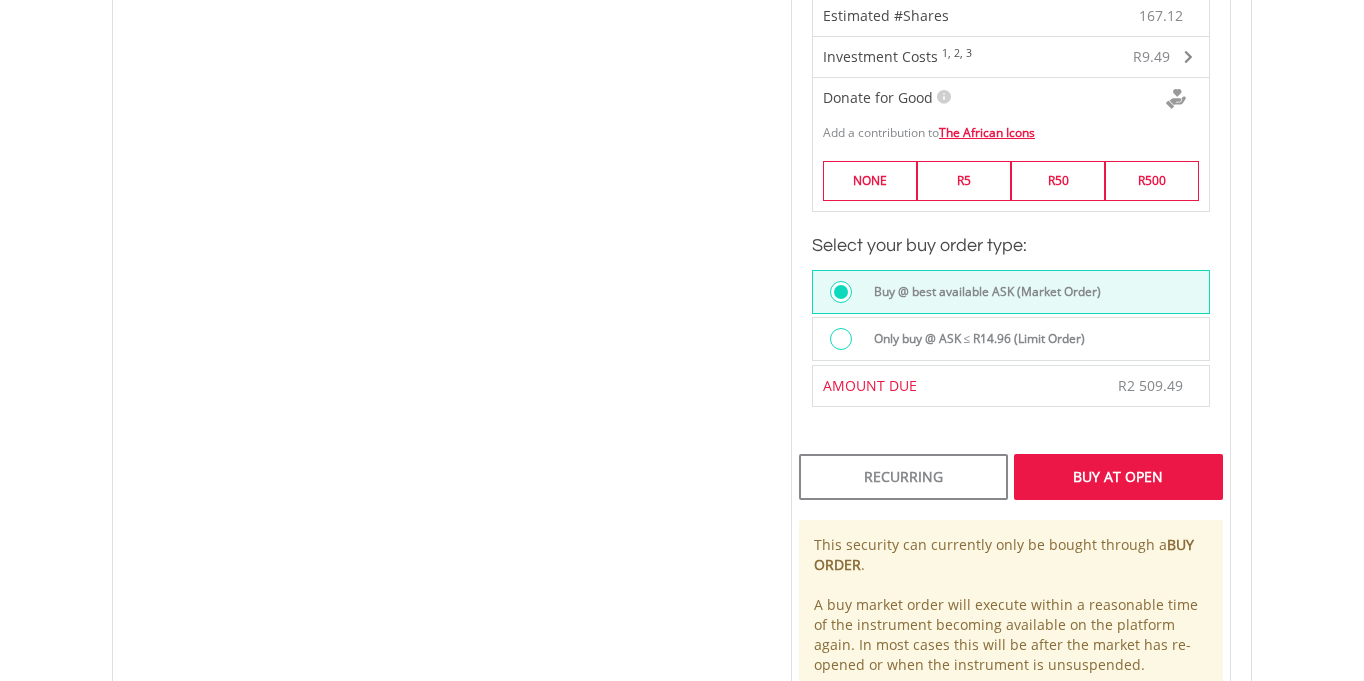 scroll, scrollTop: 1359, scrollLeft: 0, axis: vertical 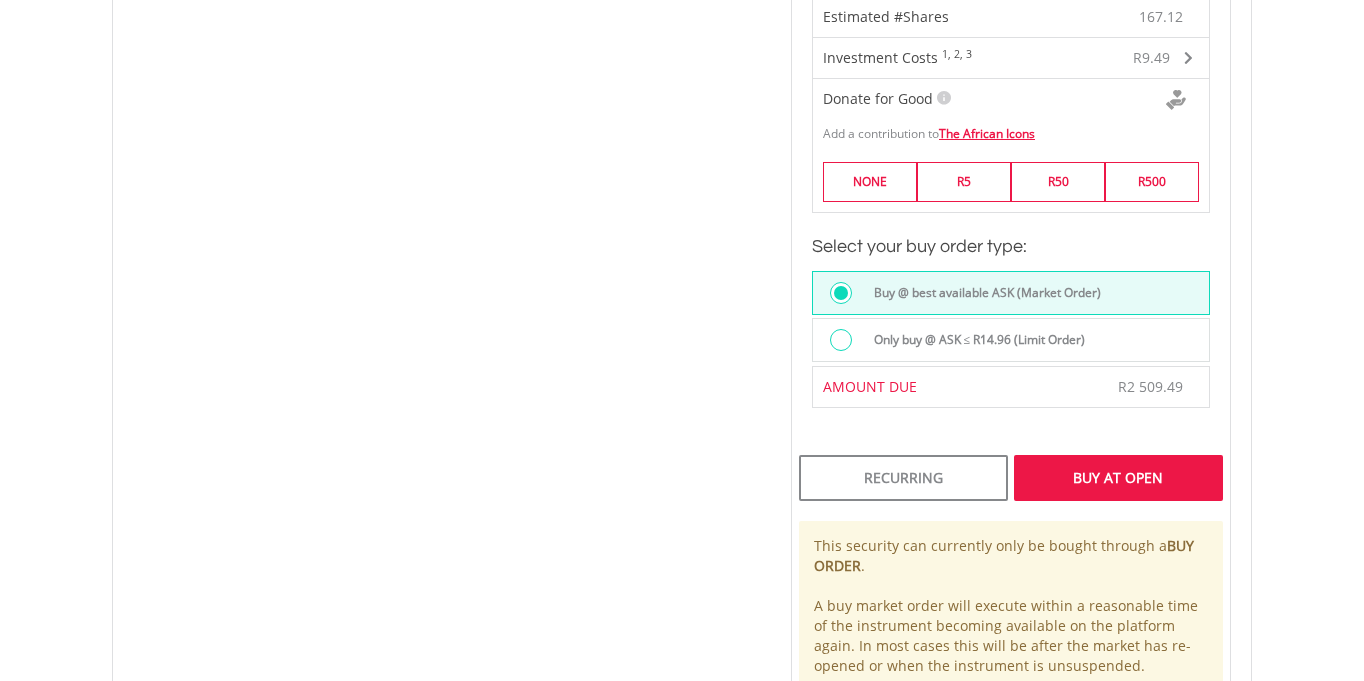click on "Buy At Open" at bounding box center [1118, 478] 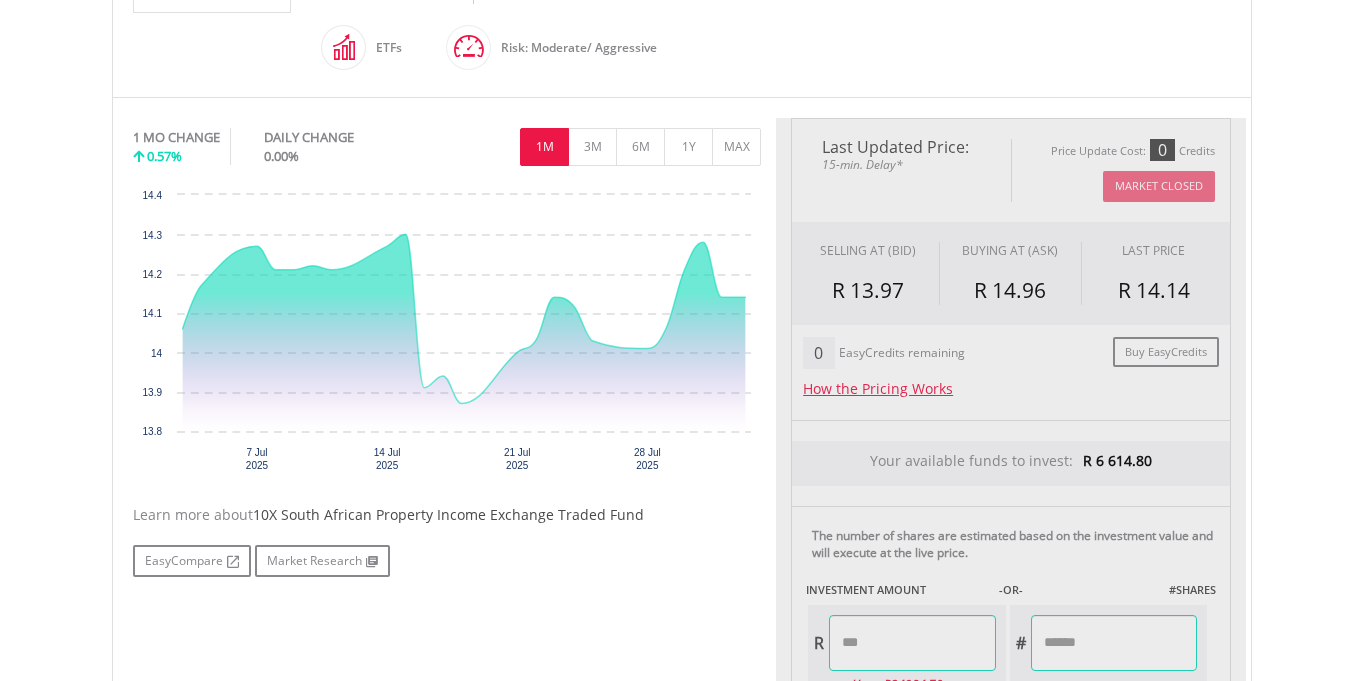 scroll, scrollTop: 532, scrollLeft: 0, axis: vertical 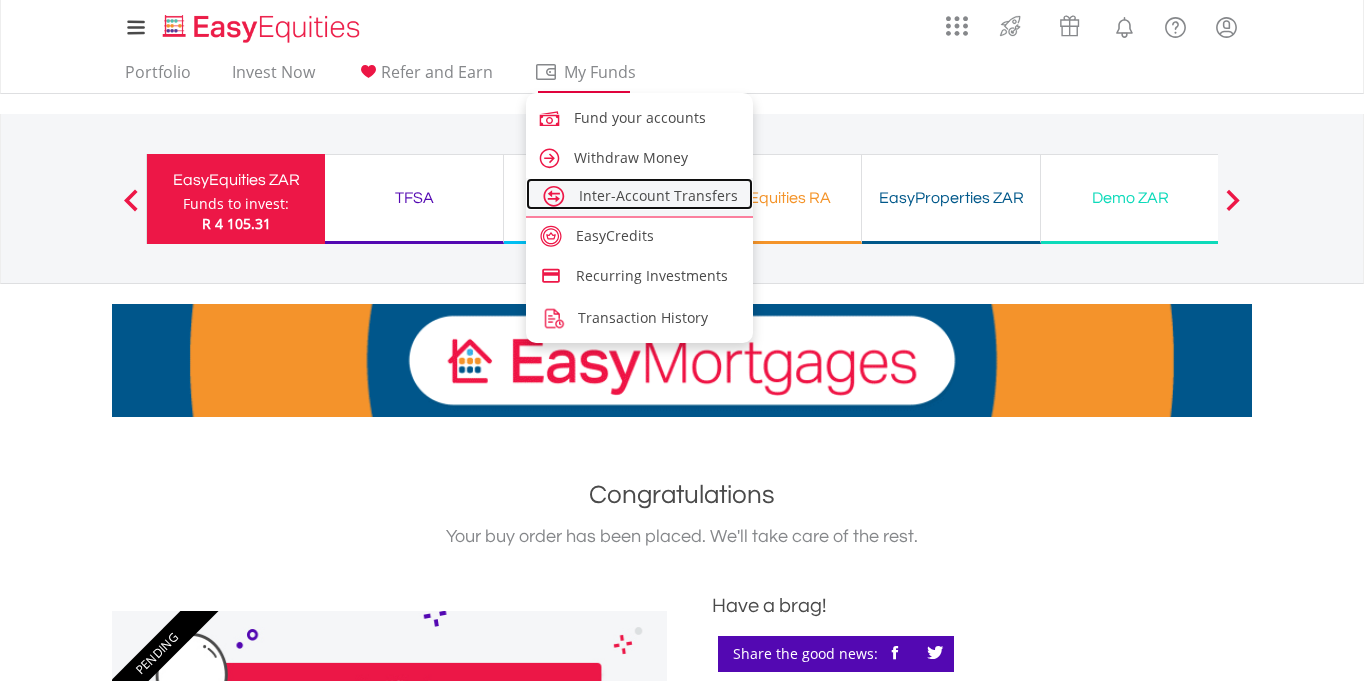 click on "Inter-Account Transfers" at bounding box center [658, 195] 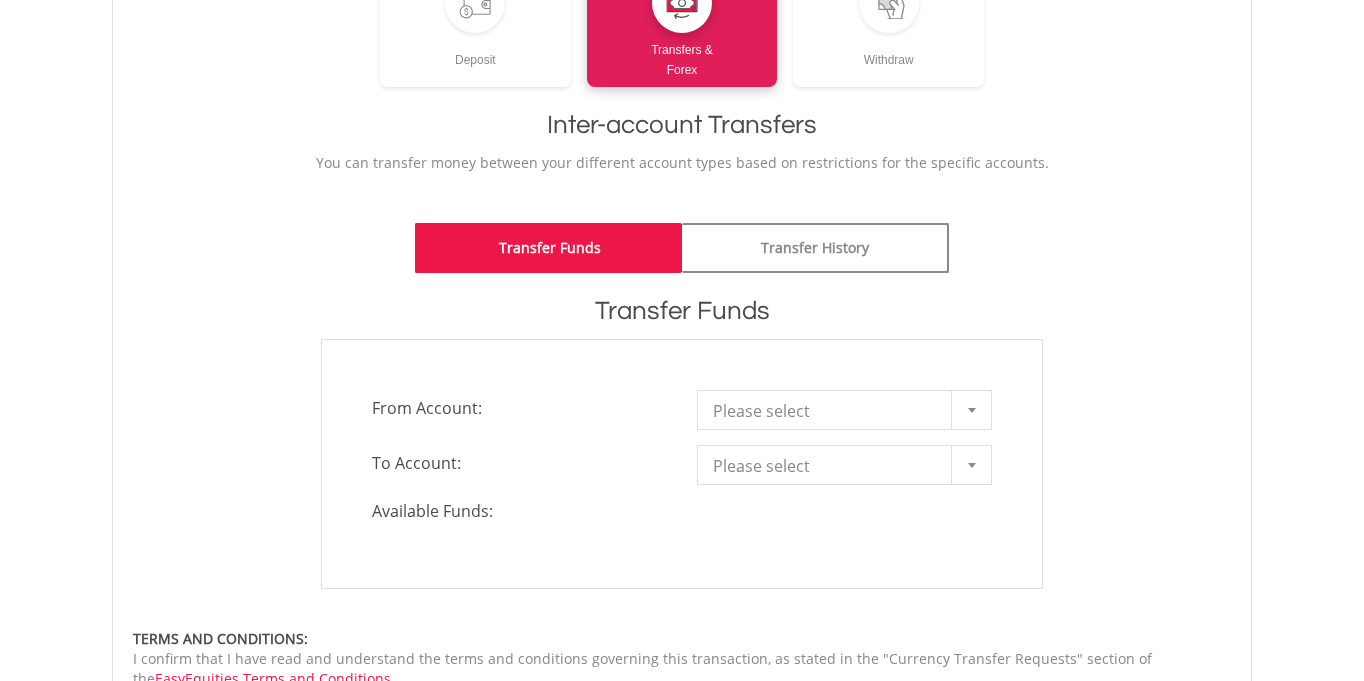 scroll, scrollTop: 368, scrollLeft: 0, axis: vertical 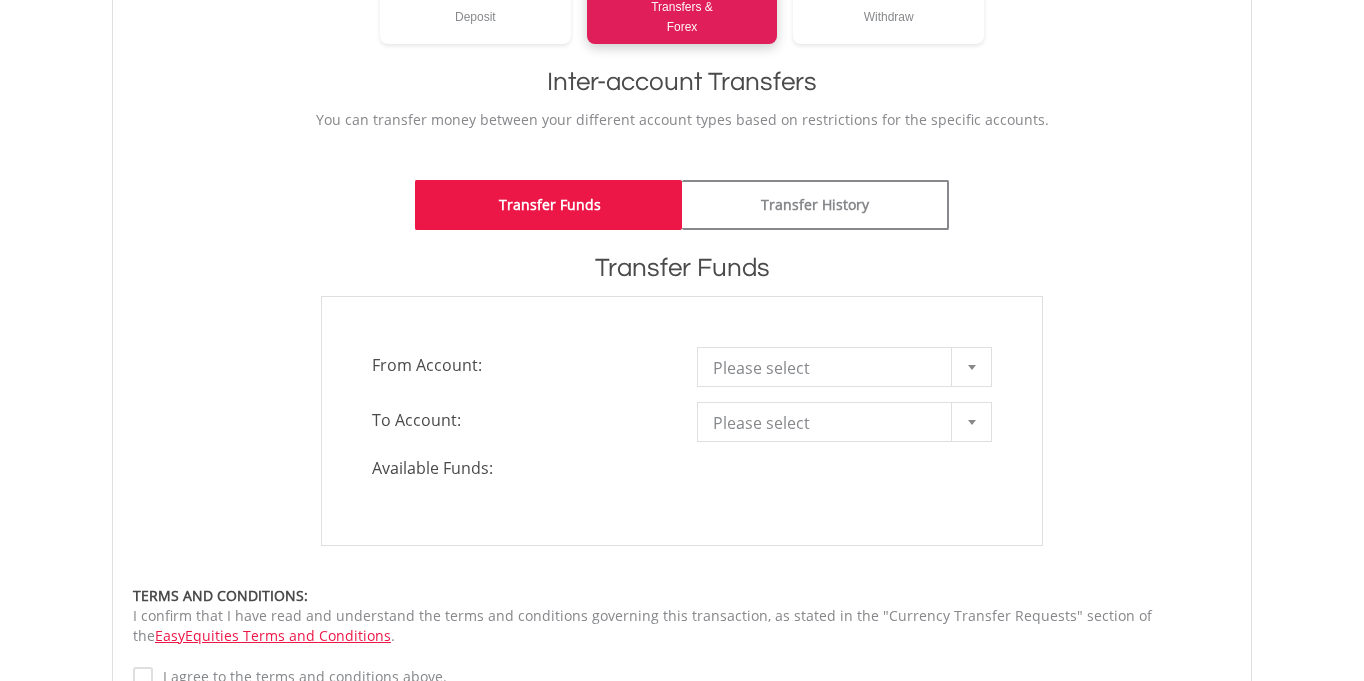 click on "Please select" at bounding box center (829, 368) 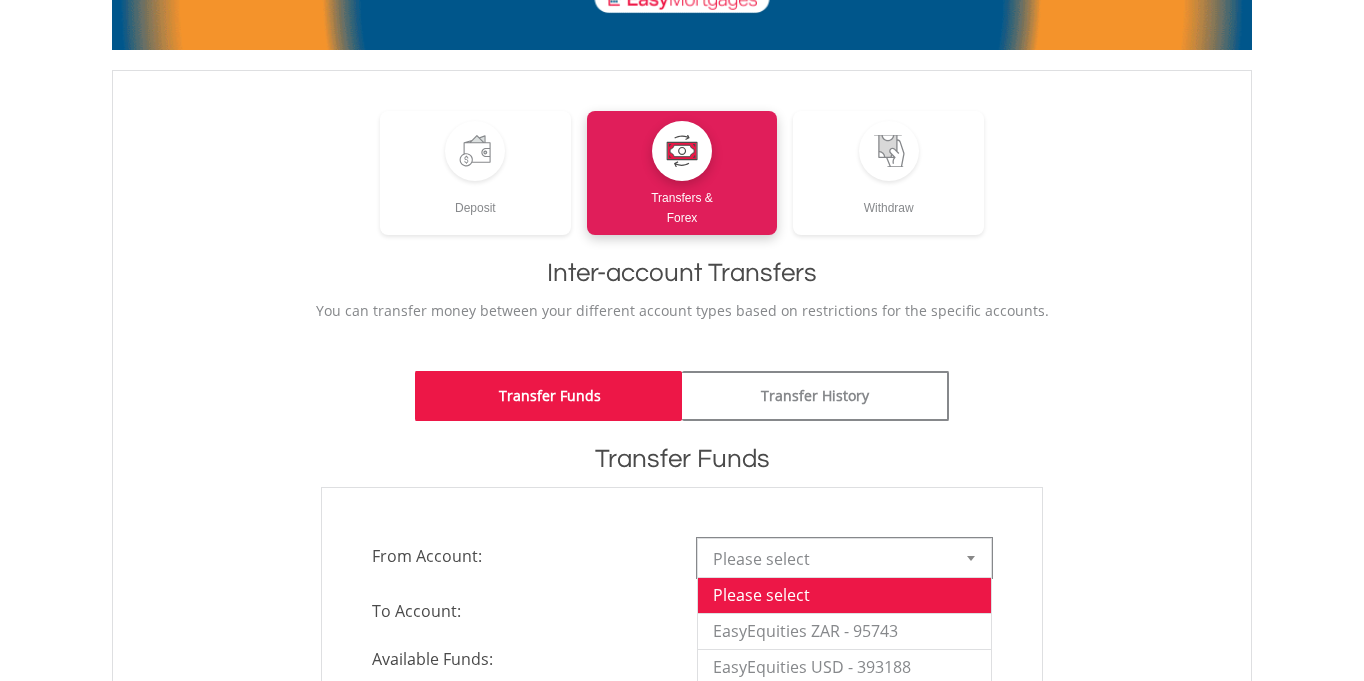 scroll, scrollTop: 0, scrollLeft: 0, axis: both 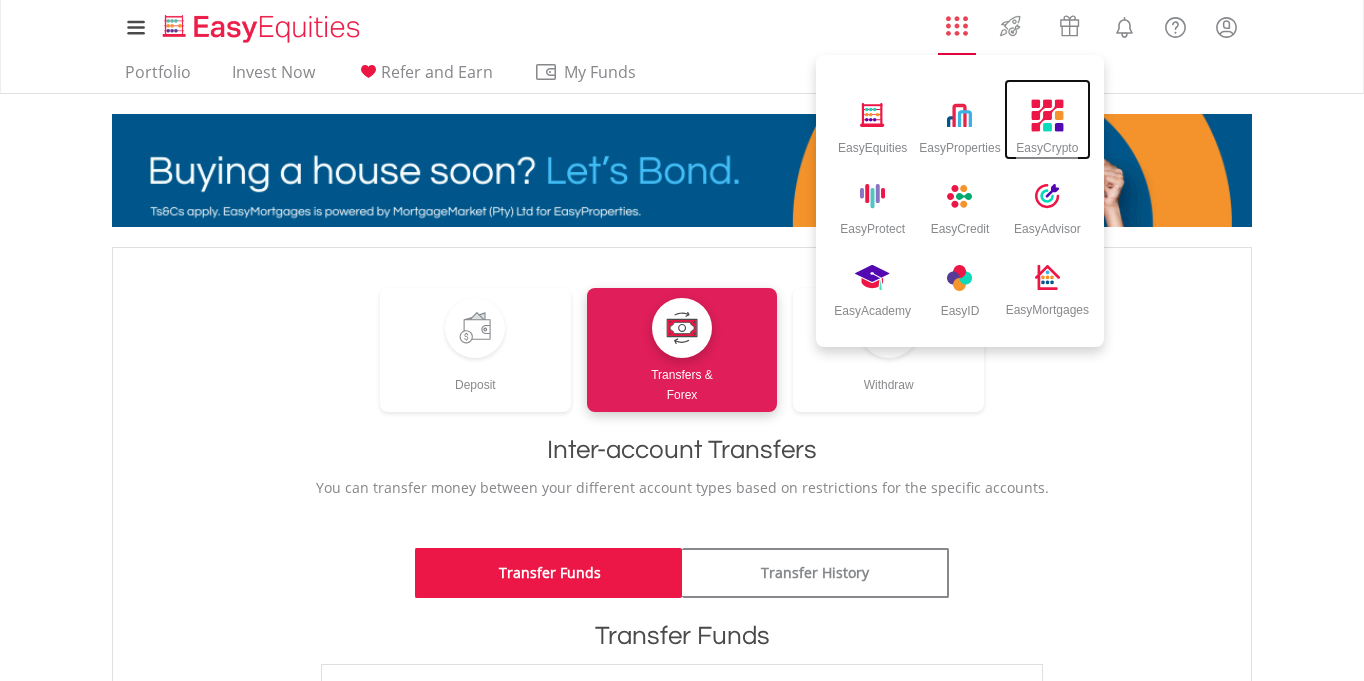 click on "EasyCrypto" at bounding box center (1047, 144) 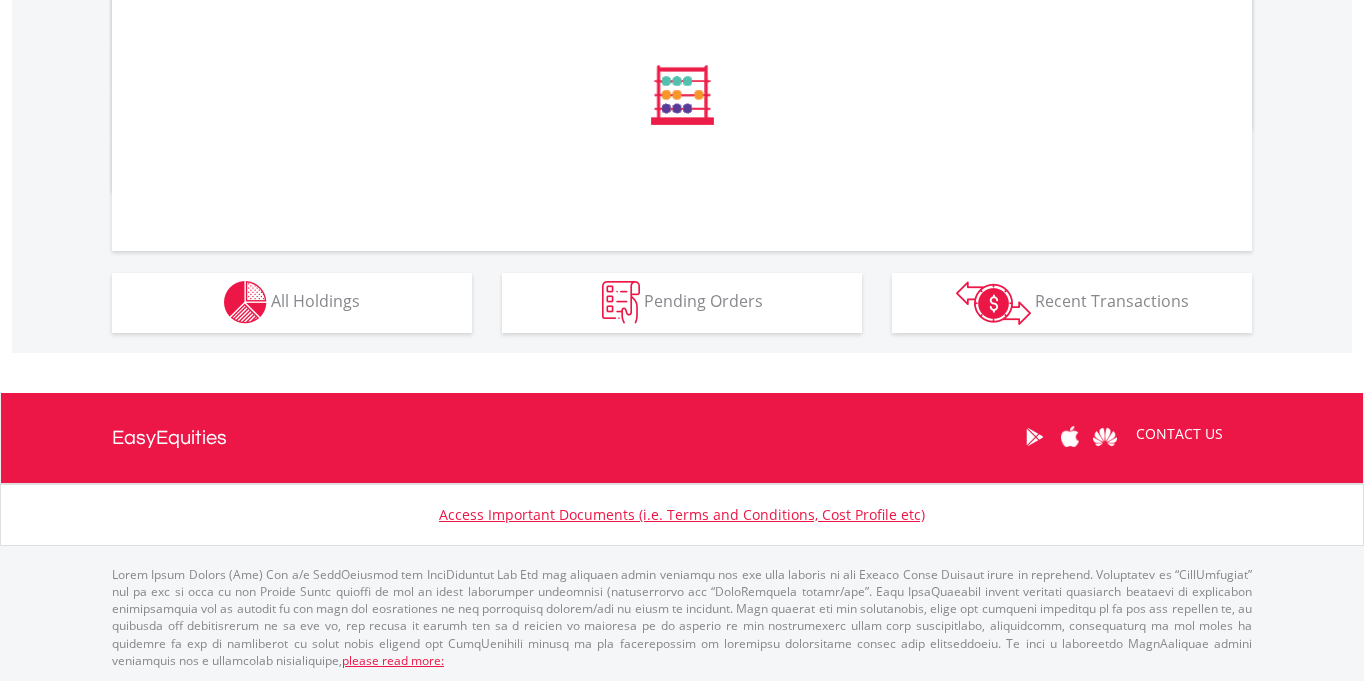 scroll, scrollTop: 1170, scrollLeft: 0, axis: vertical 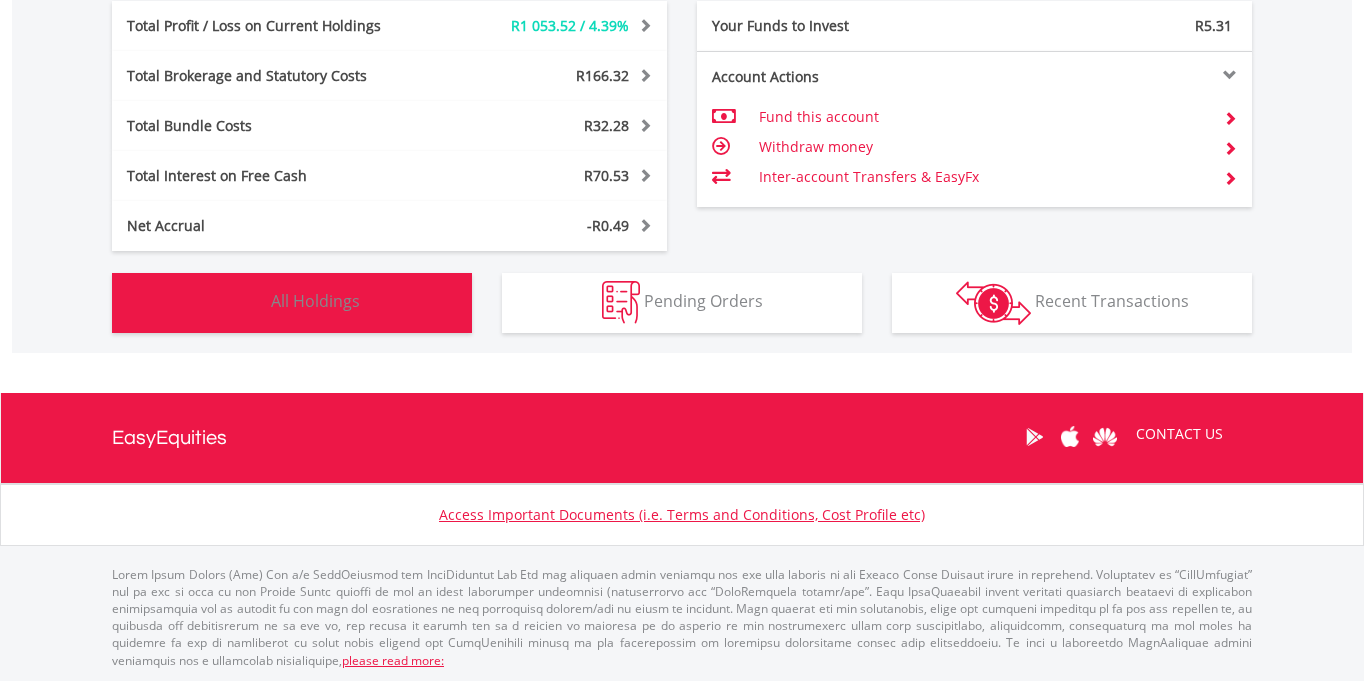 click on "All Holdings" at bounding box center (315, 301) 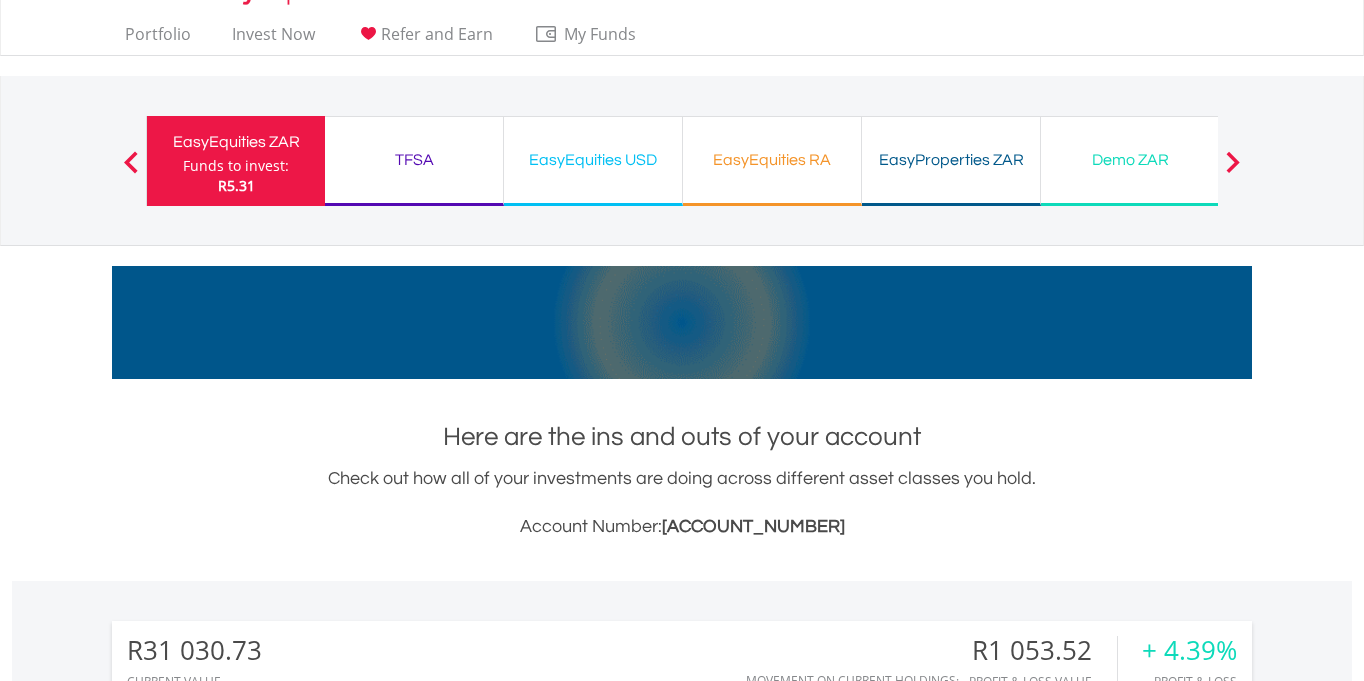 scroll, scrollTop: 0, scrollLeft: 0, axis: both 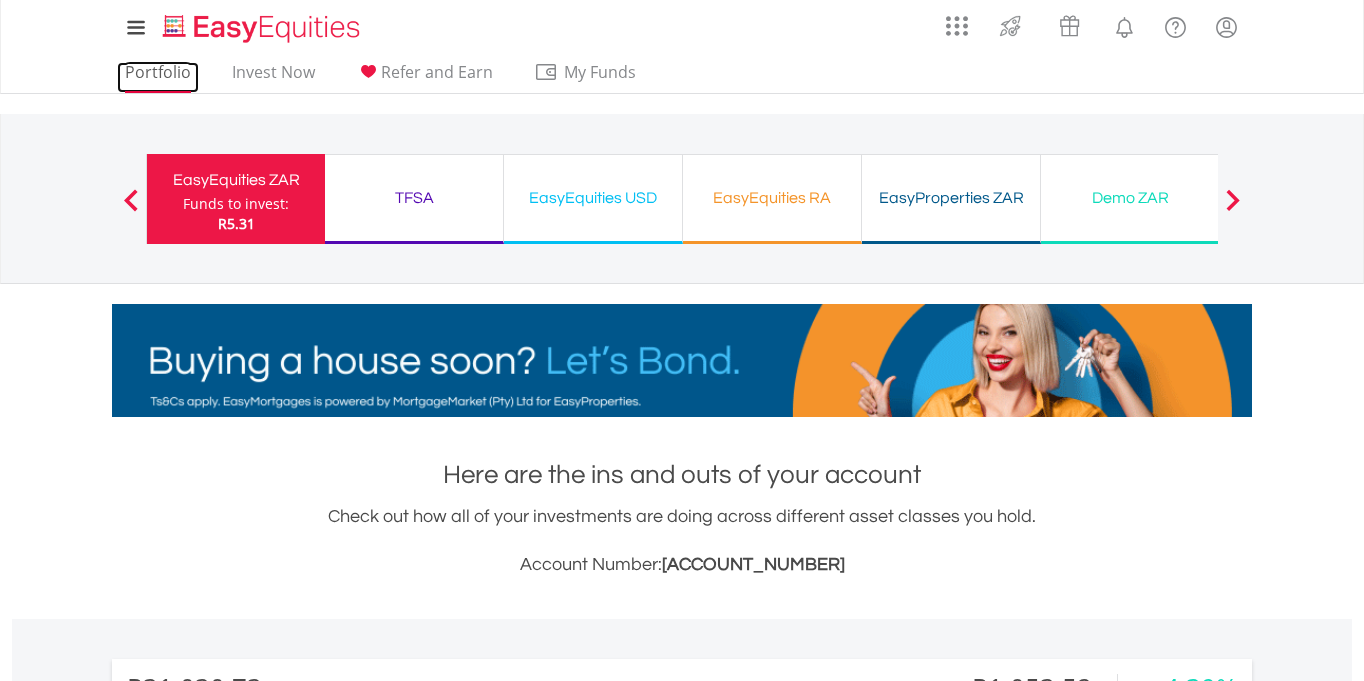 click on "Portfolio" at bounding box center (158, 77) 